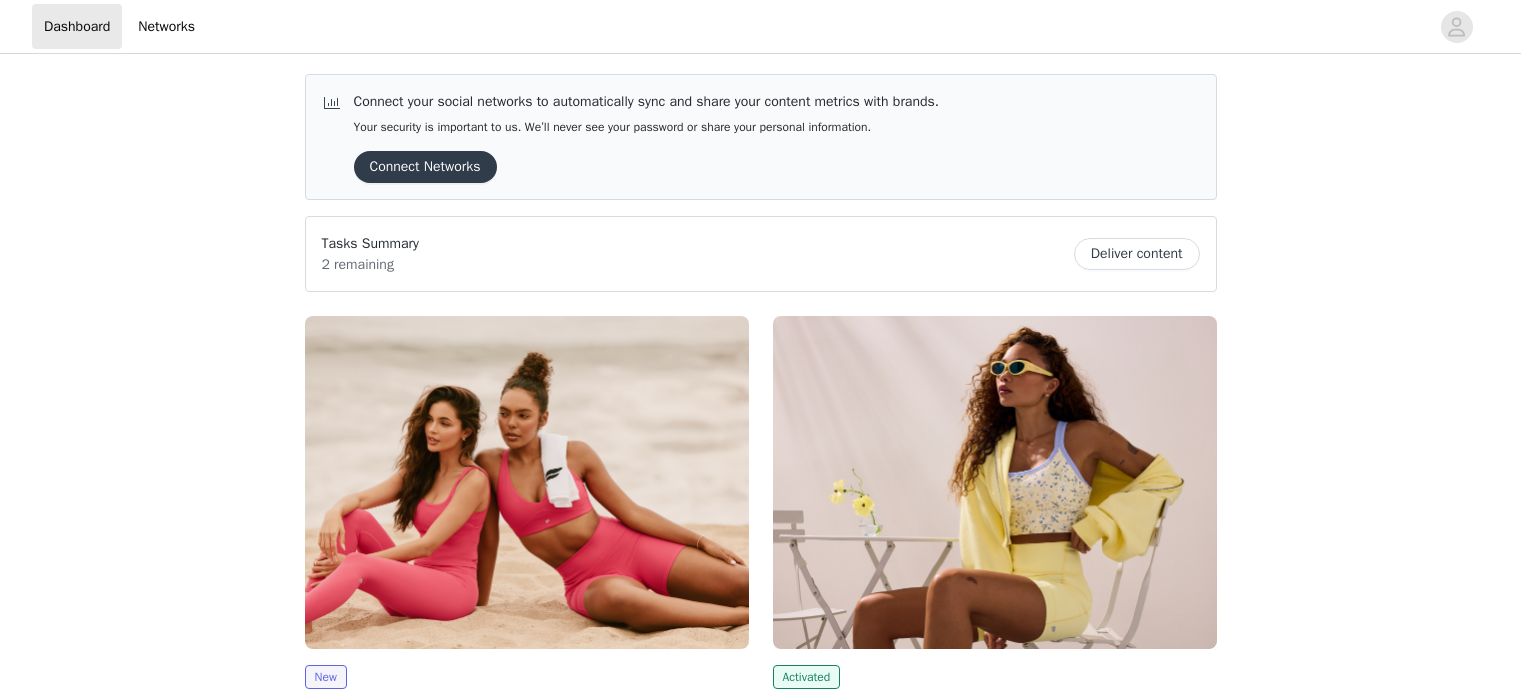 scroll, scrollTop: 0, scrollLeft: 0, axis: both 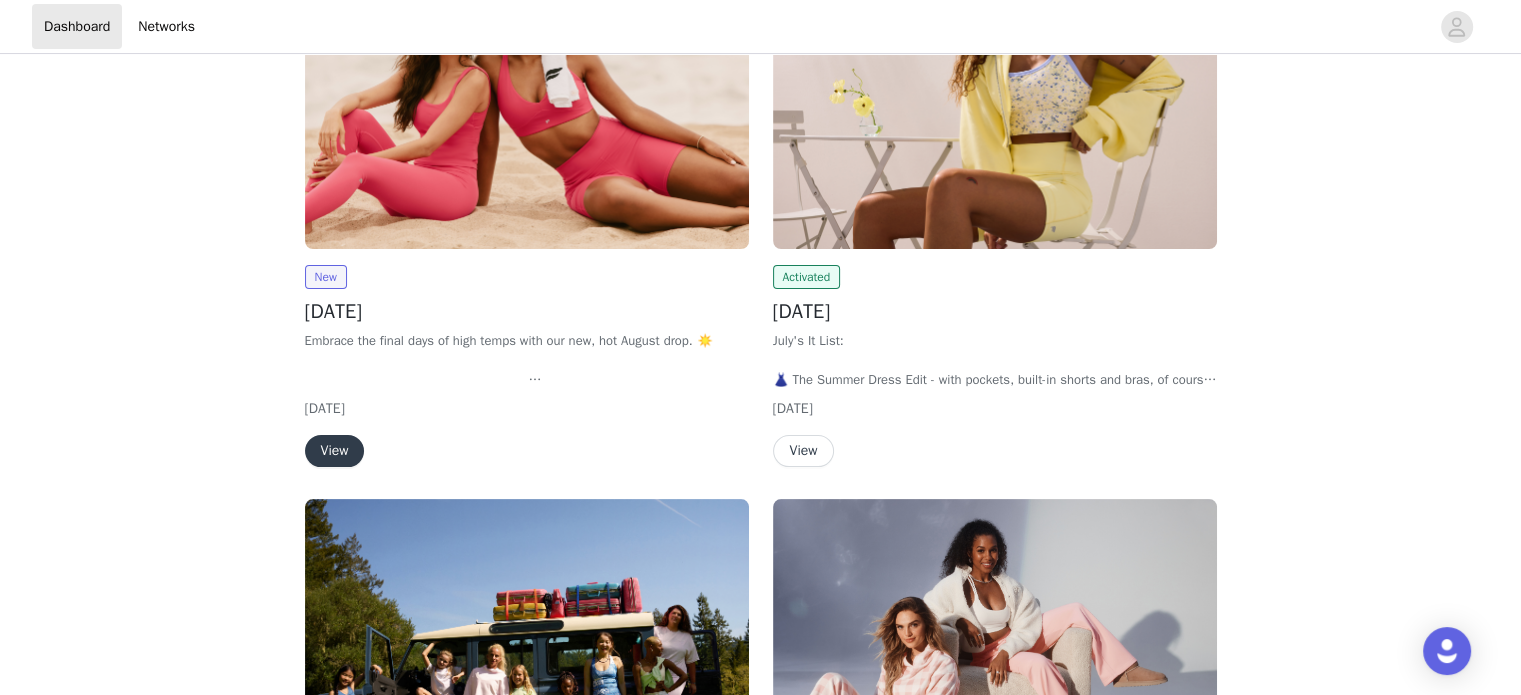 click on "View" at bounding box center [335, 451] 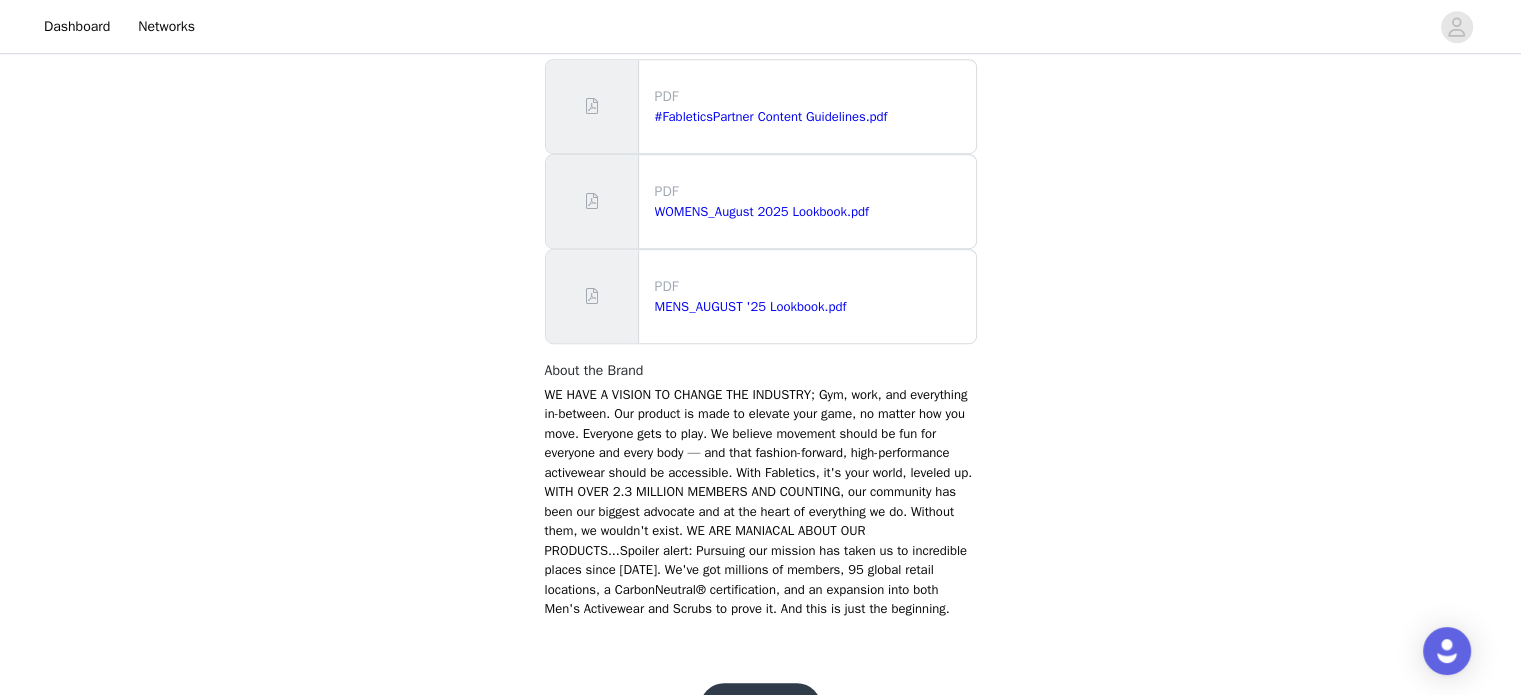 scroll, scrollTop: 1320, scrollLeft: 0, axis: vertical 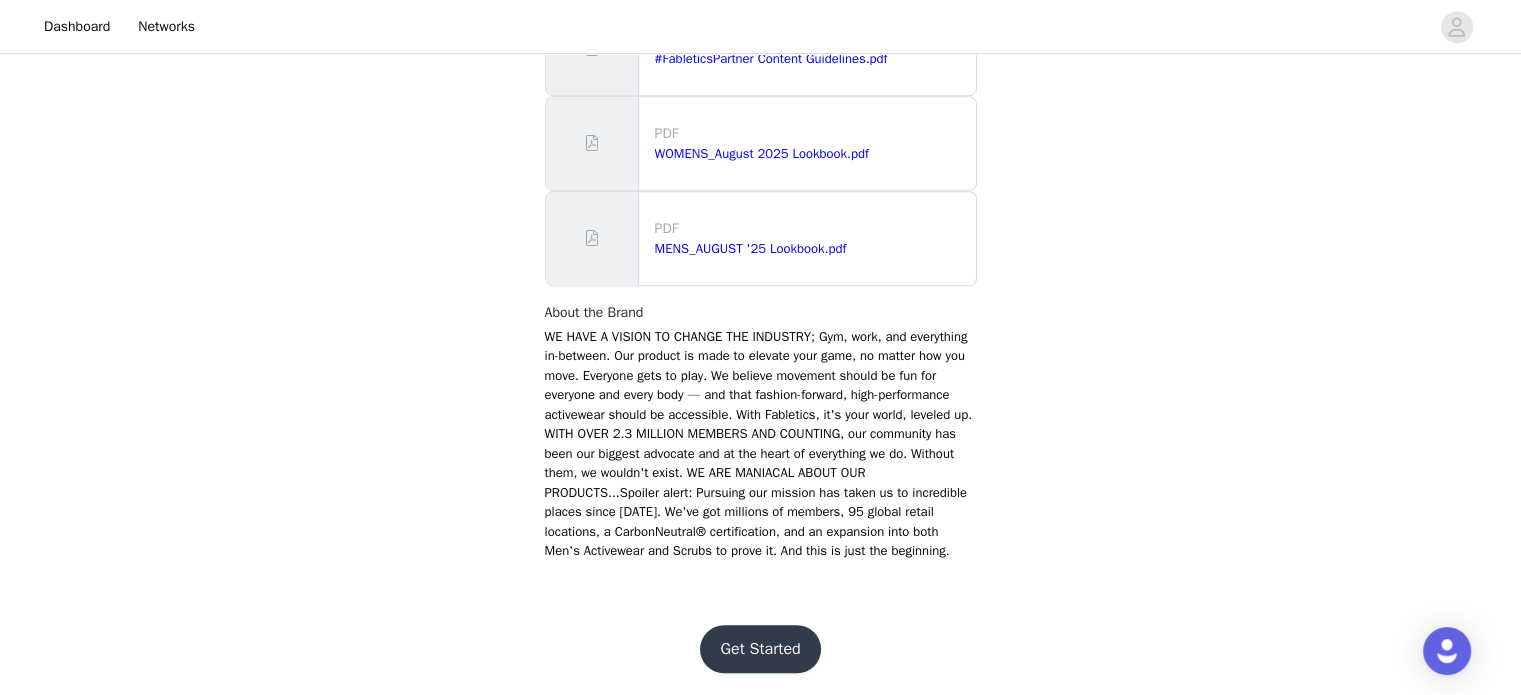 click on "Get Started" at bounding box center (760, 649) 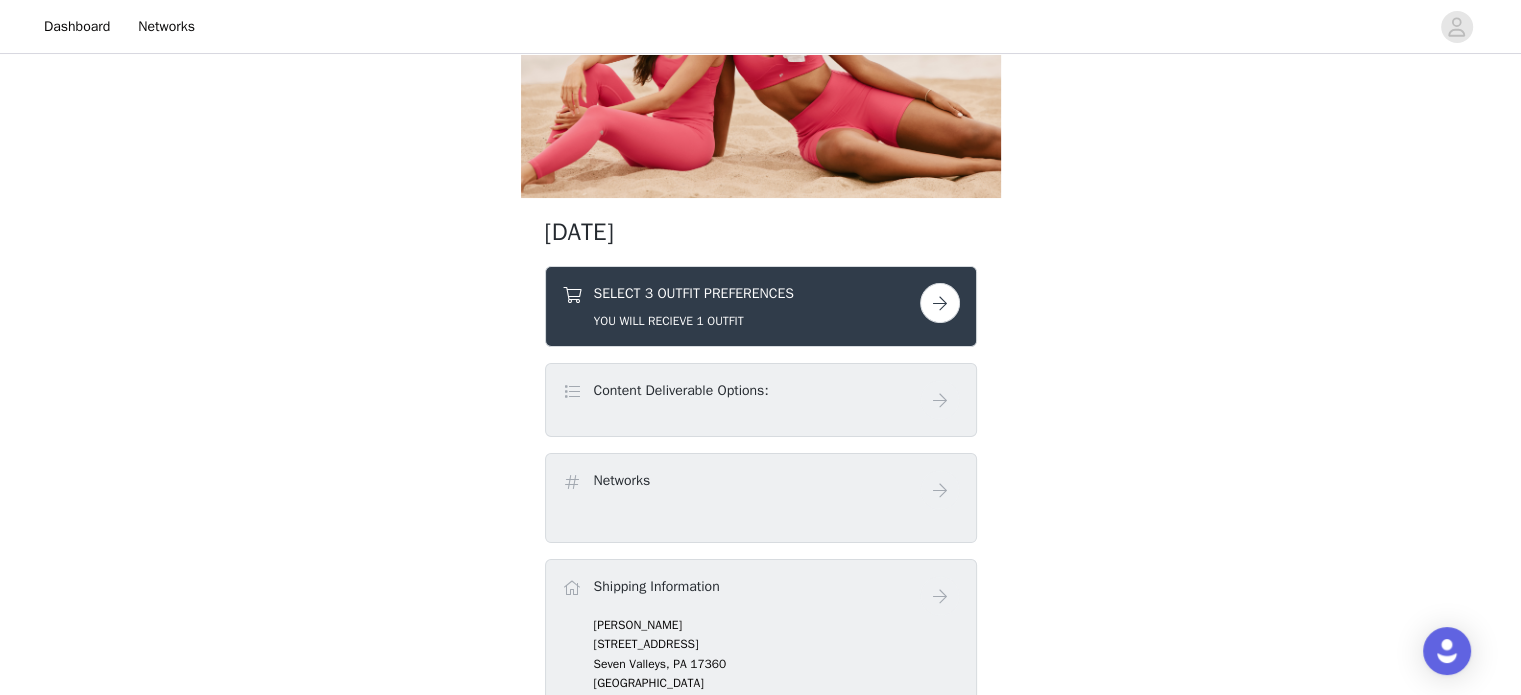 scroll, scrollTop: 200, scrollLeft: 0, axis: vertical 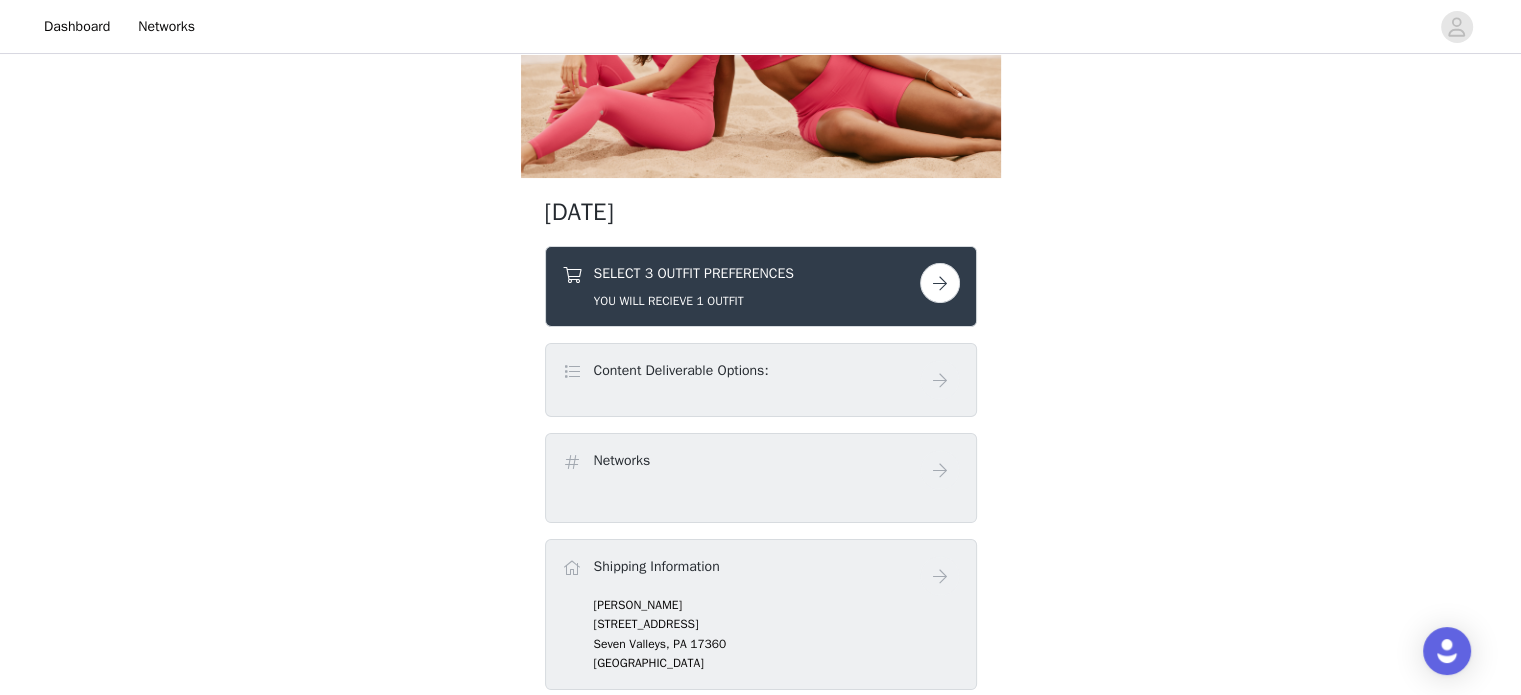 click on "SELECT 3 OUTFIT PREFERENCES" at bounding box center (694, 273) 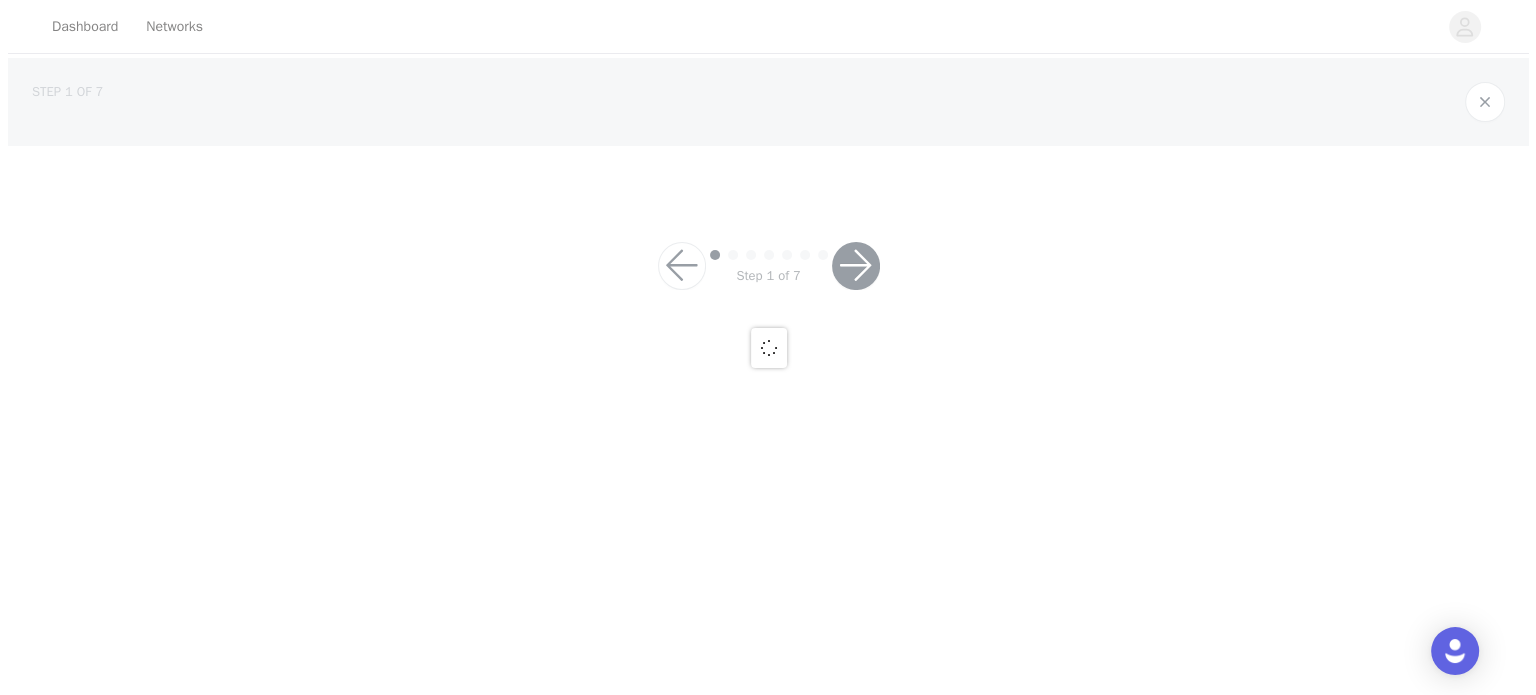 scroll, scrollTop: 0, scrollLeft: 0, axis: both 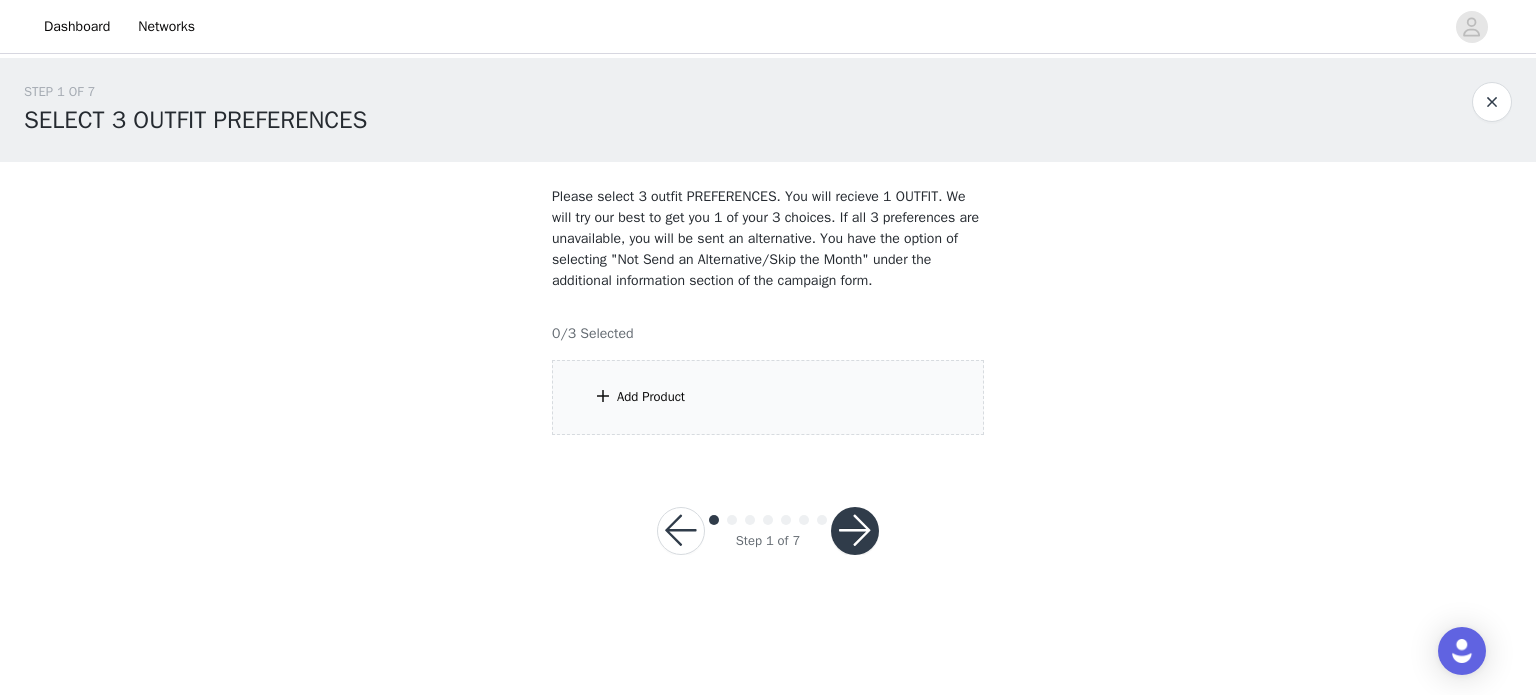 click on "Add Product" at bounding box center (651, 397) 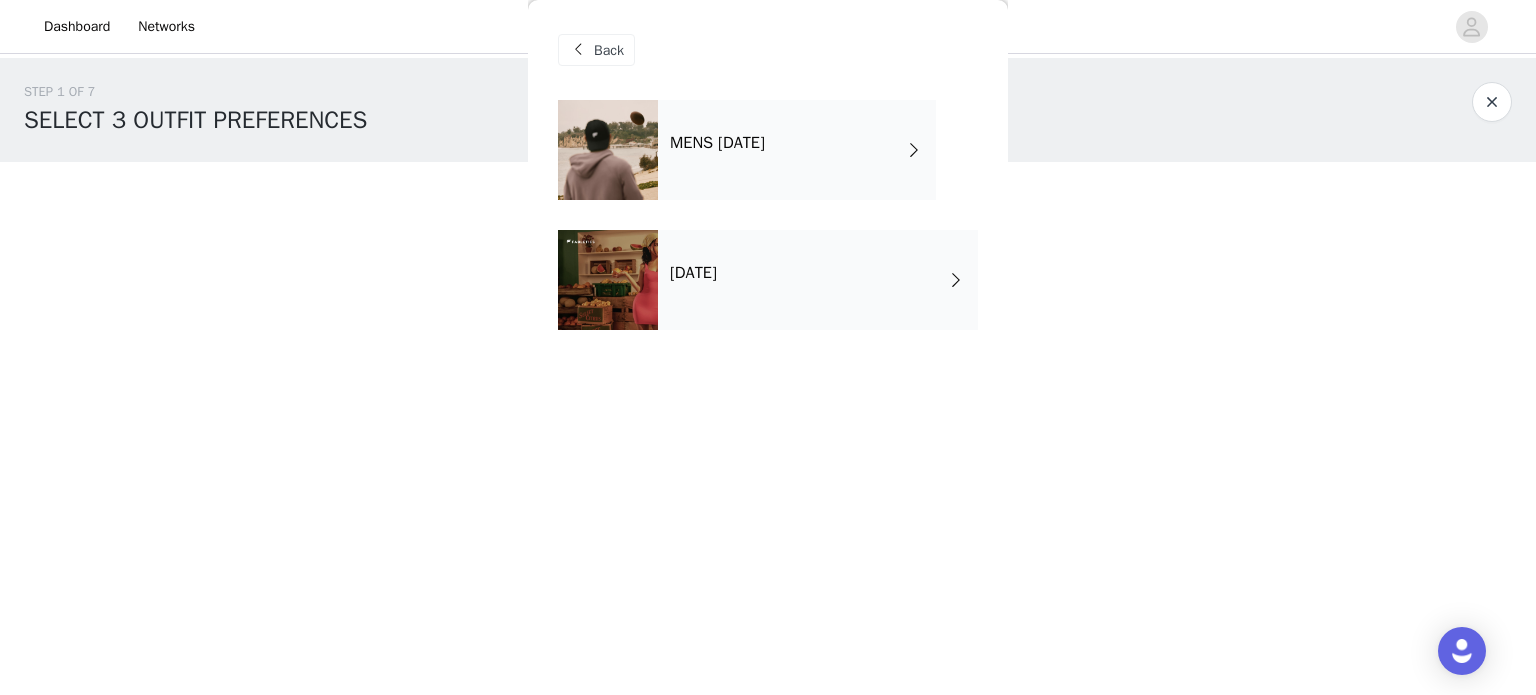 click on "[DATE]" at bounding box center (818, 280) 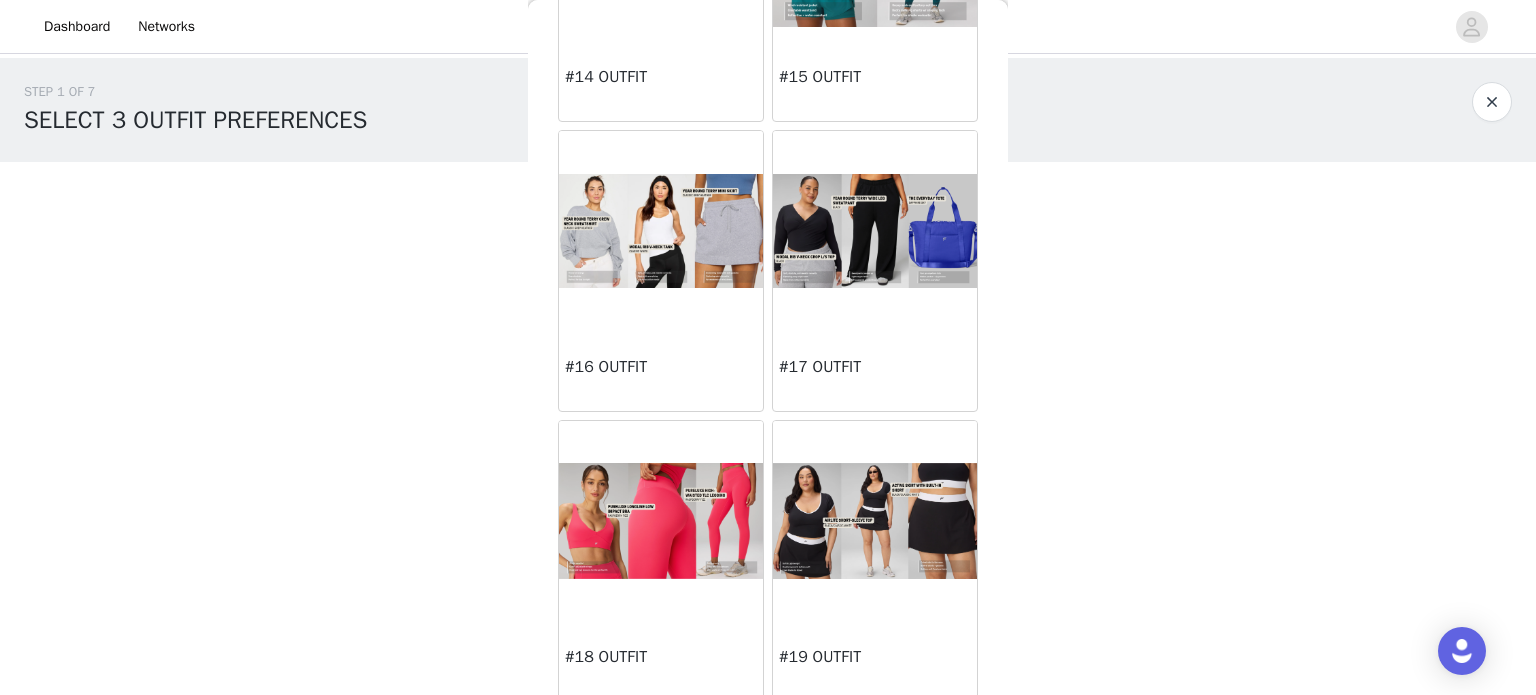 scroll, scrollTop: 2007, scrollLeft: 0, axis: vertical 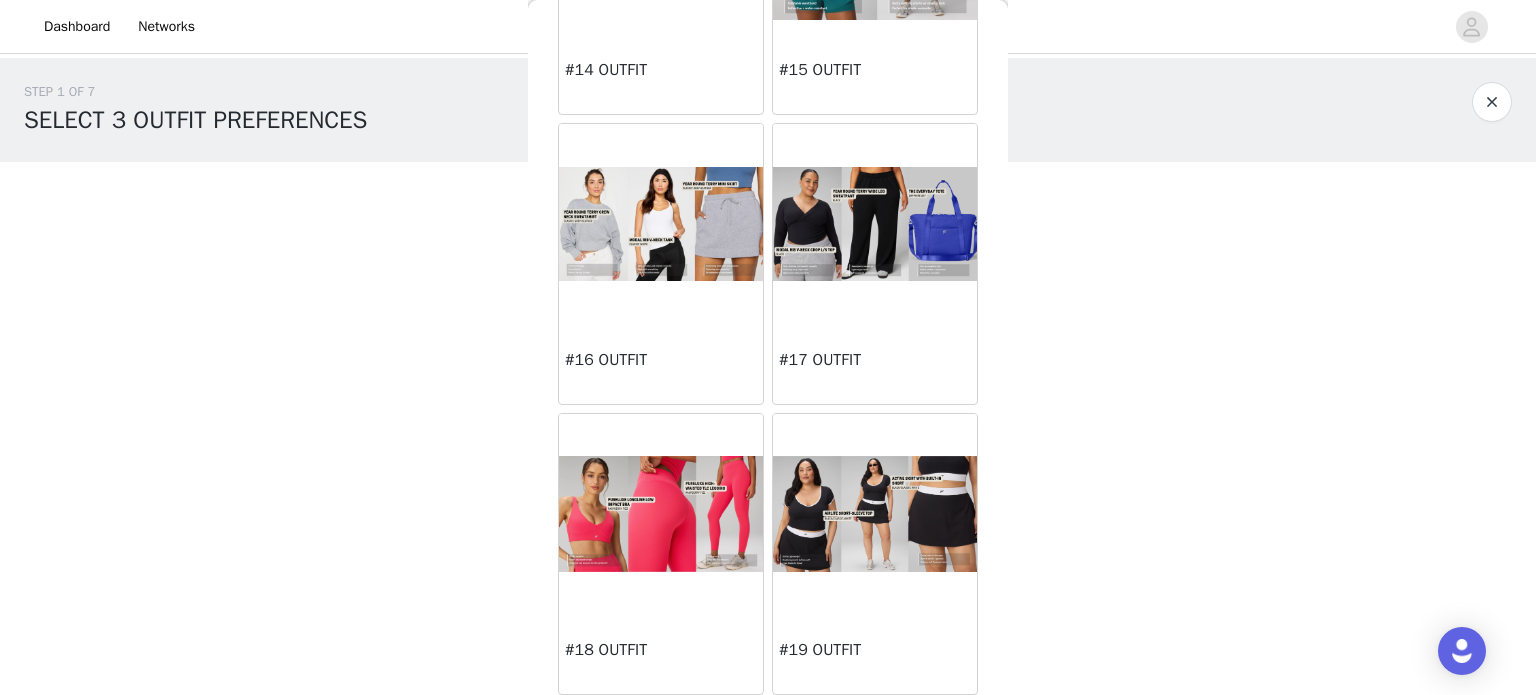 click at bounding box center [661, 514] 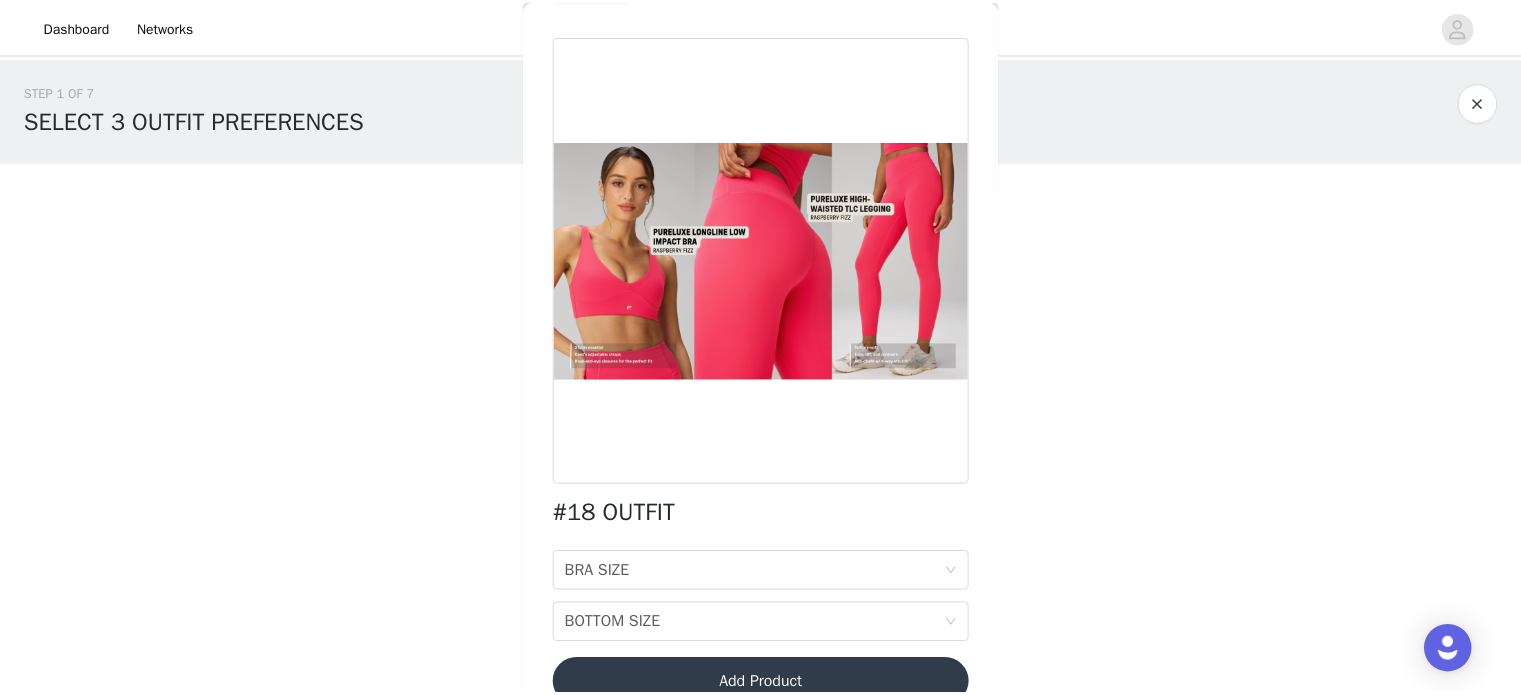 scroll, scrollTop: 100, scrollLeft: 0, axis: vertical 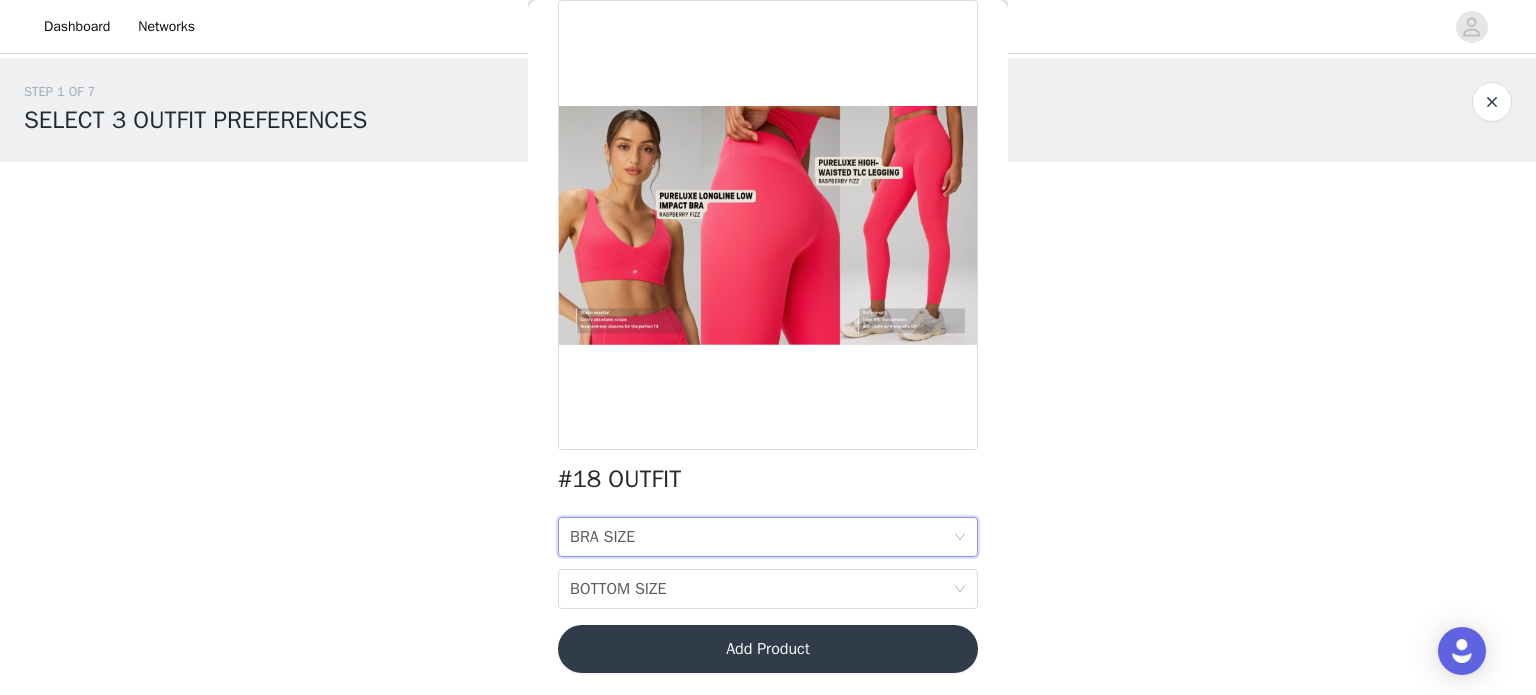 click on "BRA SIZE BRA SIZE" at bounding box center (761, 537) 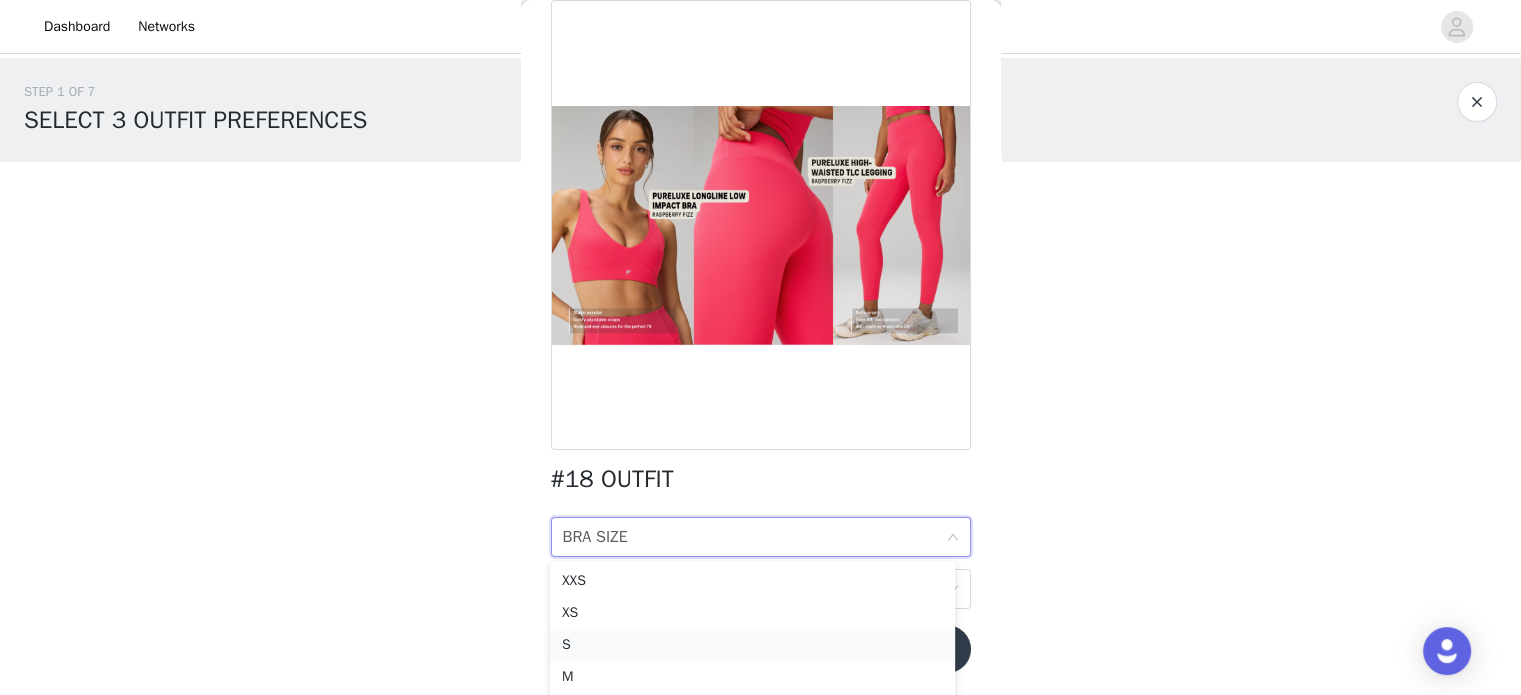 click on "S" at bounding box center (752, 645) 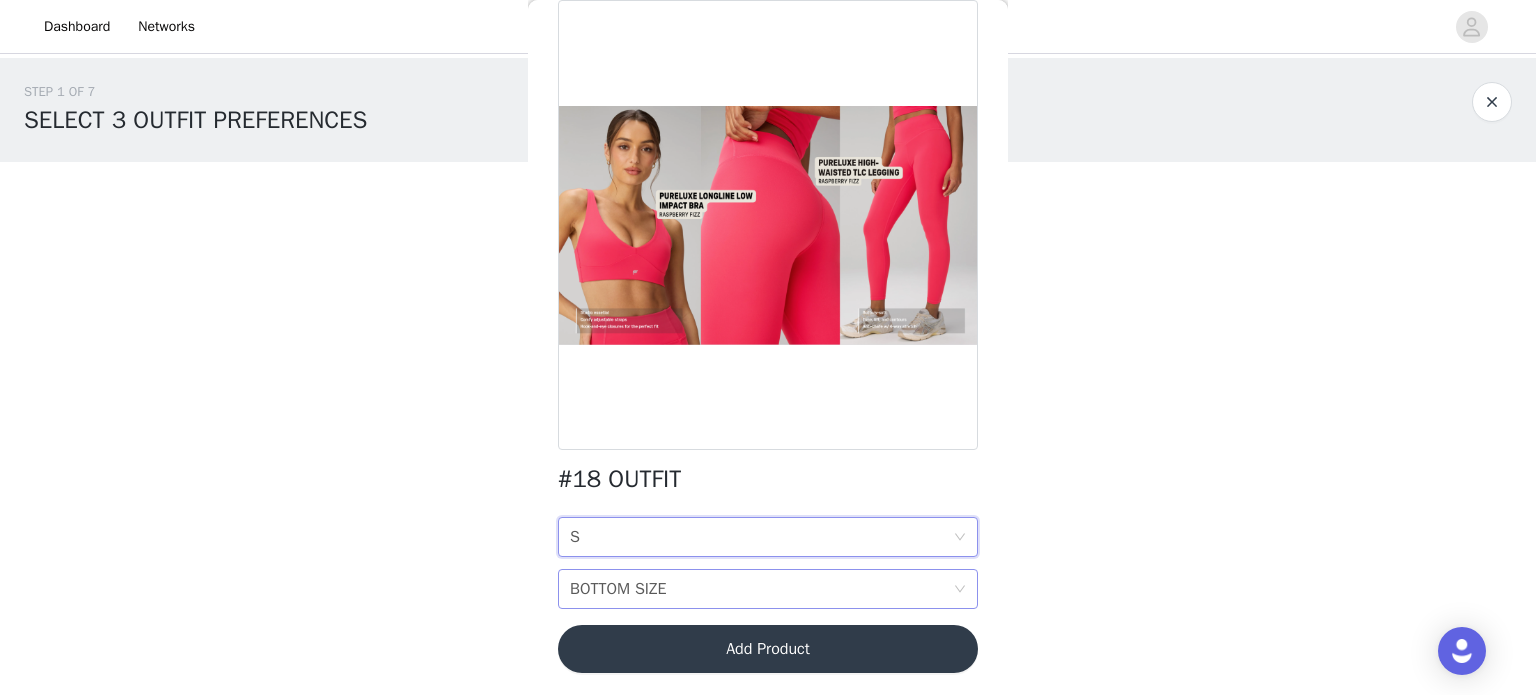 click on "BOTTOM SIZE BOTTOM SIZE" at bounding box center (761, 589) 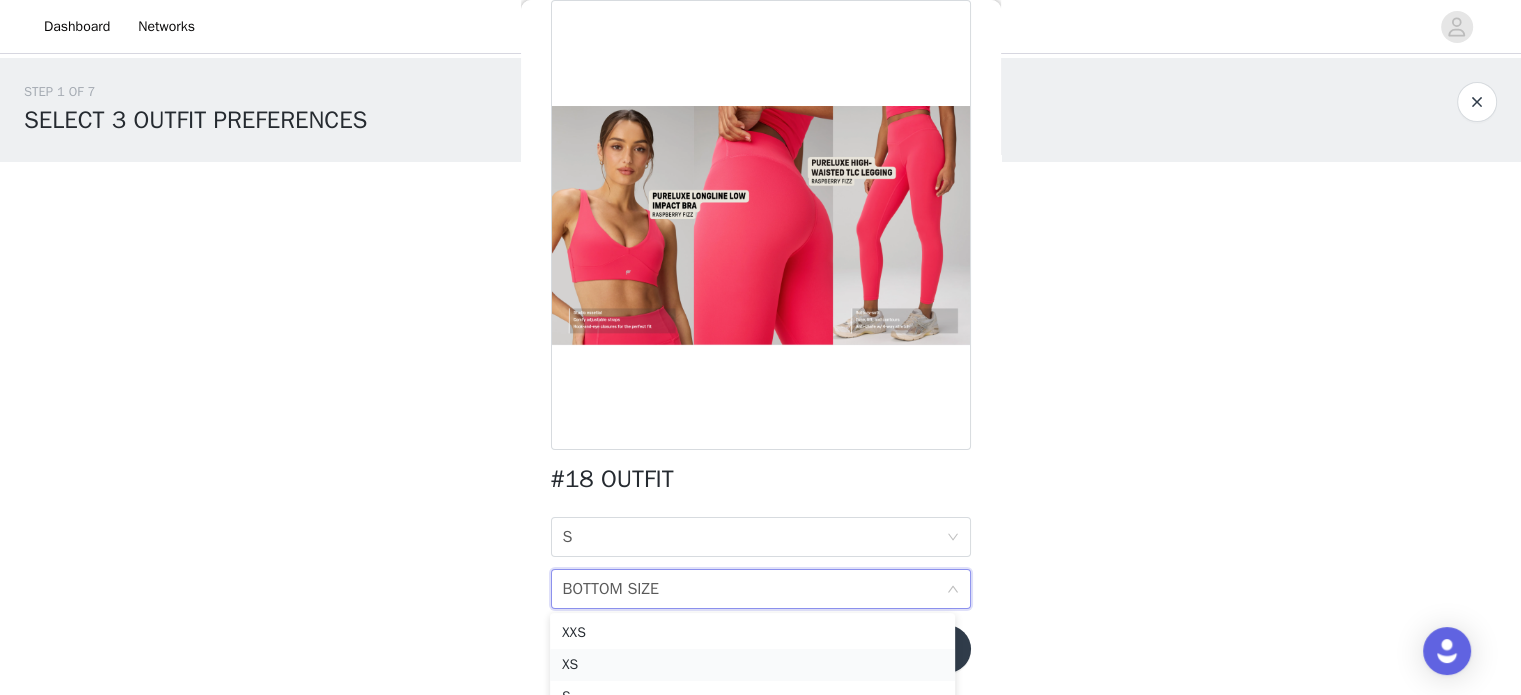 scroll, scrollTop: 101, scrollLeft: 0, axis: vertical 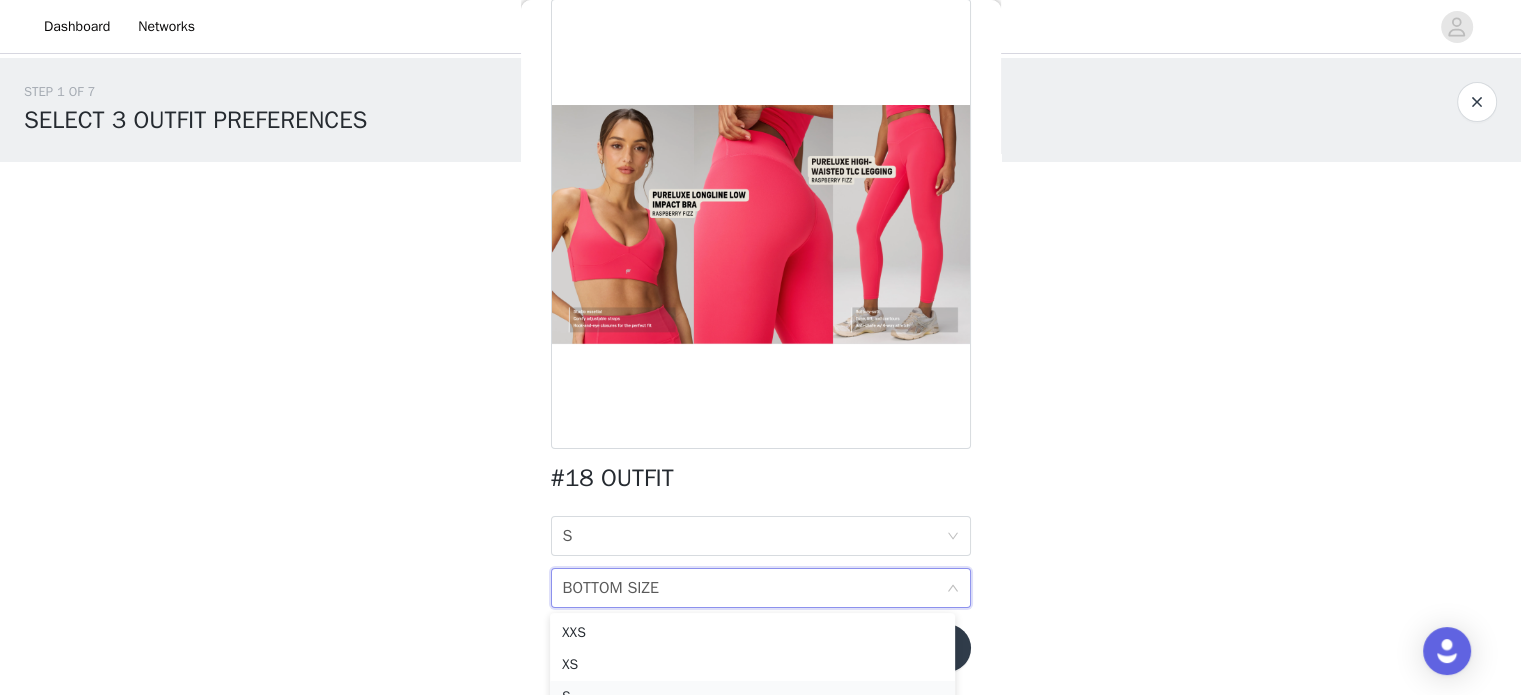 click on "S" at bounding box center [752, 697] 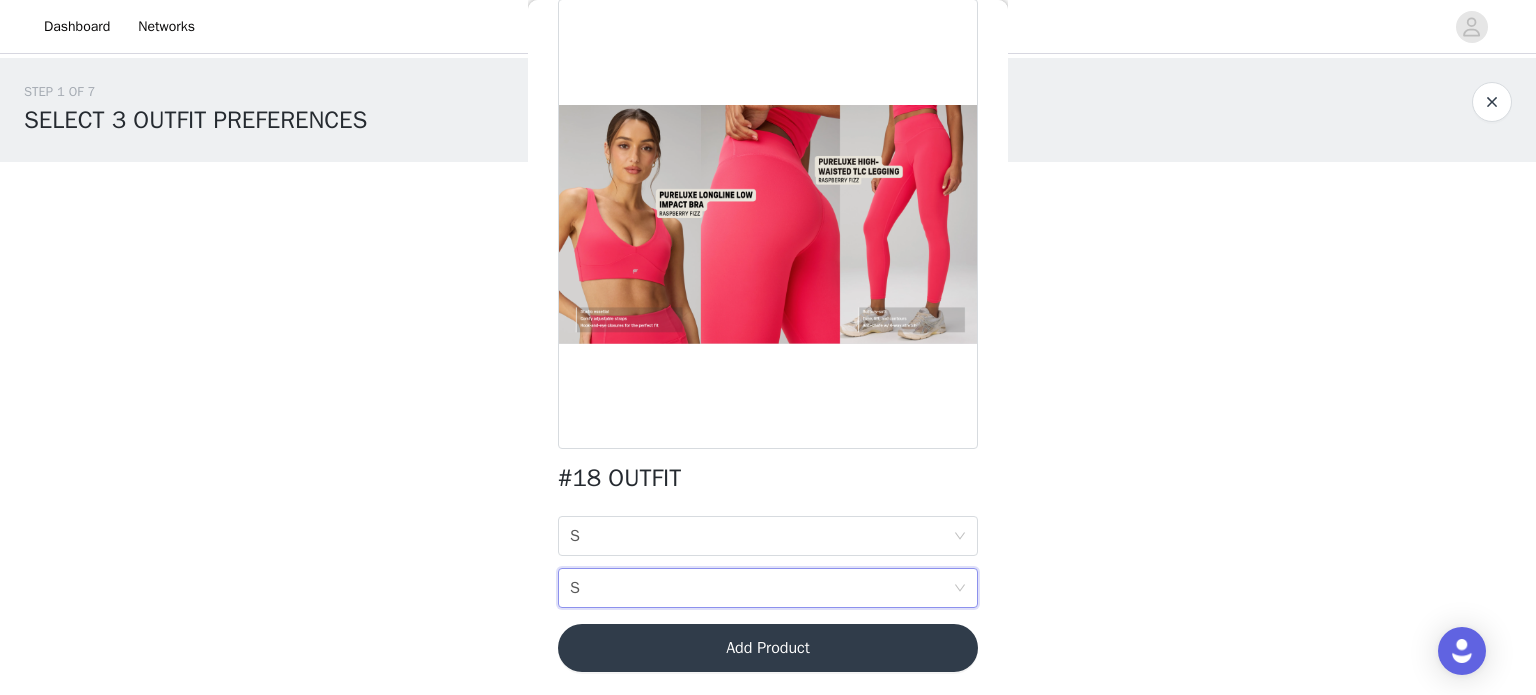 click on "Add Product" at bounding box center (768, 648) 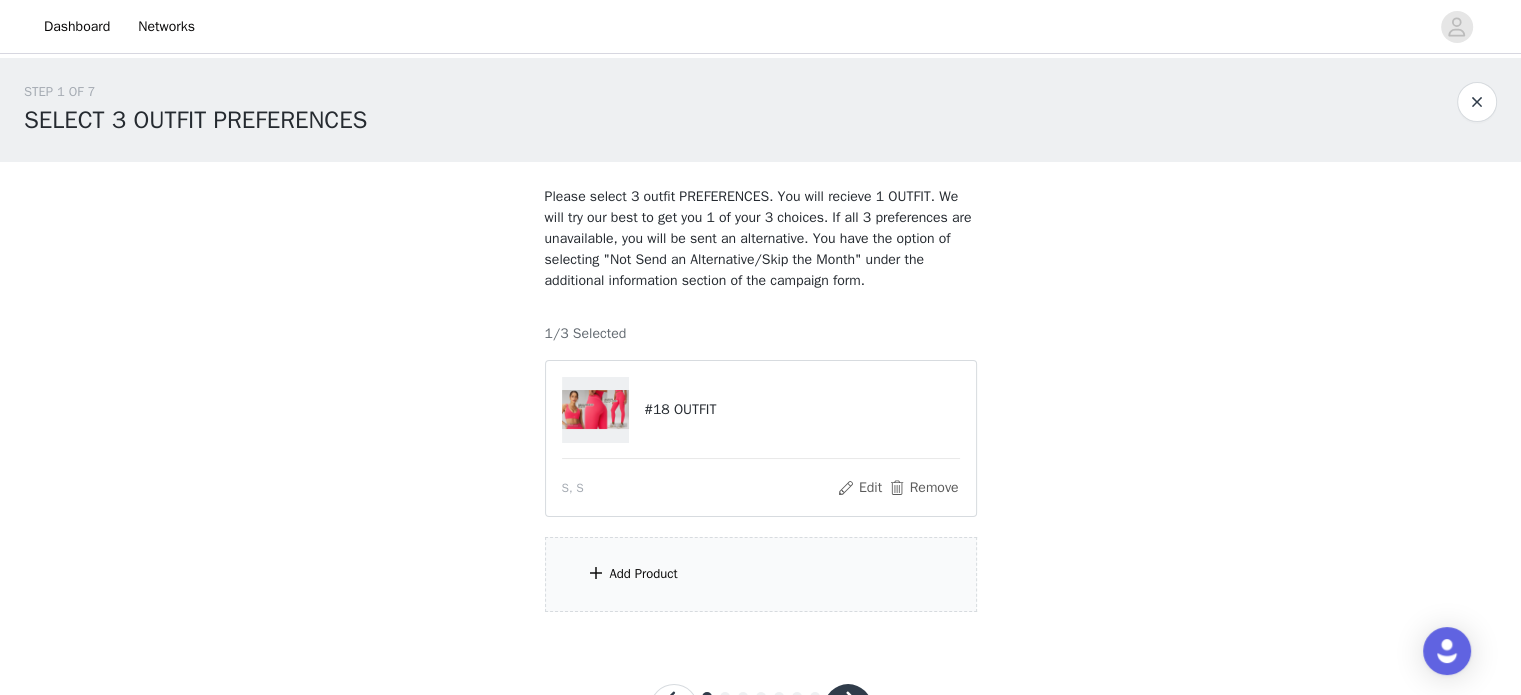 click on "Add Product" at bounding box center [761, 574] 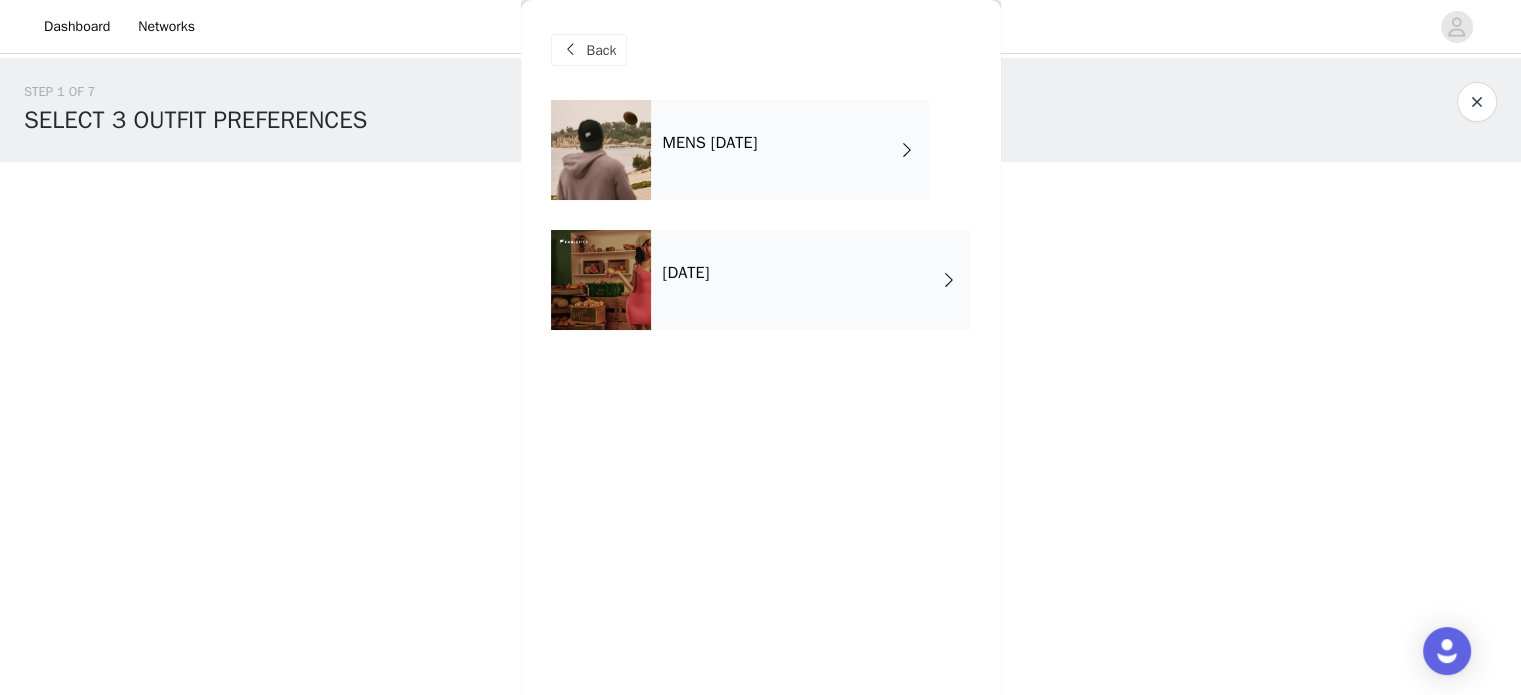 click on "MENS [DATE]" at bounding box center (790, 150) 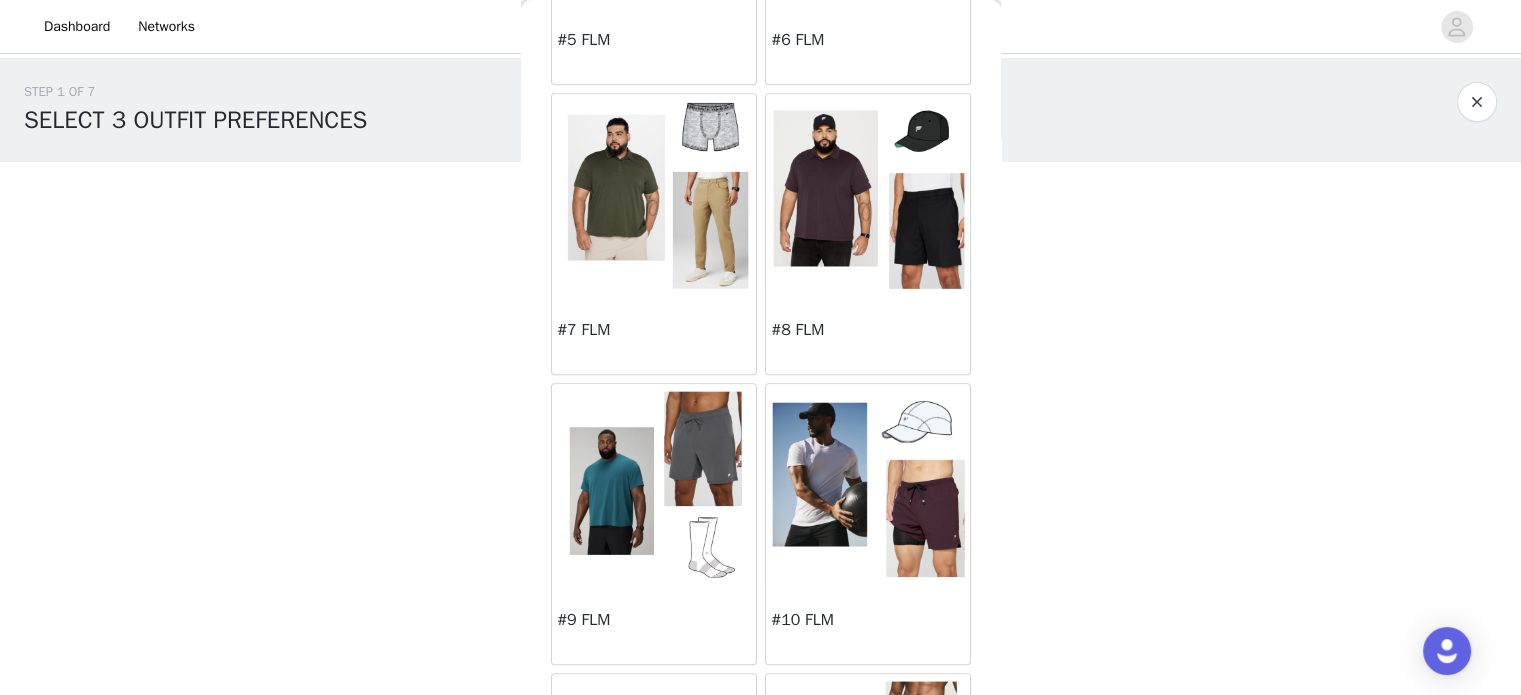 scroll, scrollTop: 900, scrollLeft: 0, axis: vertical 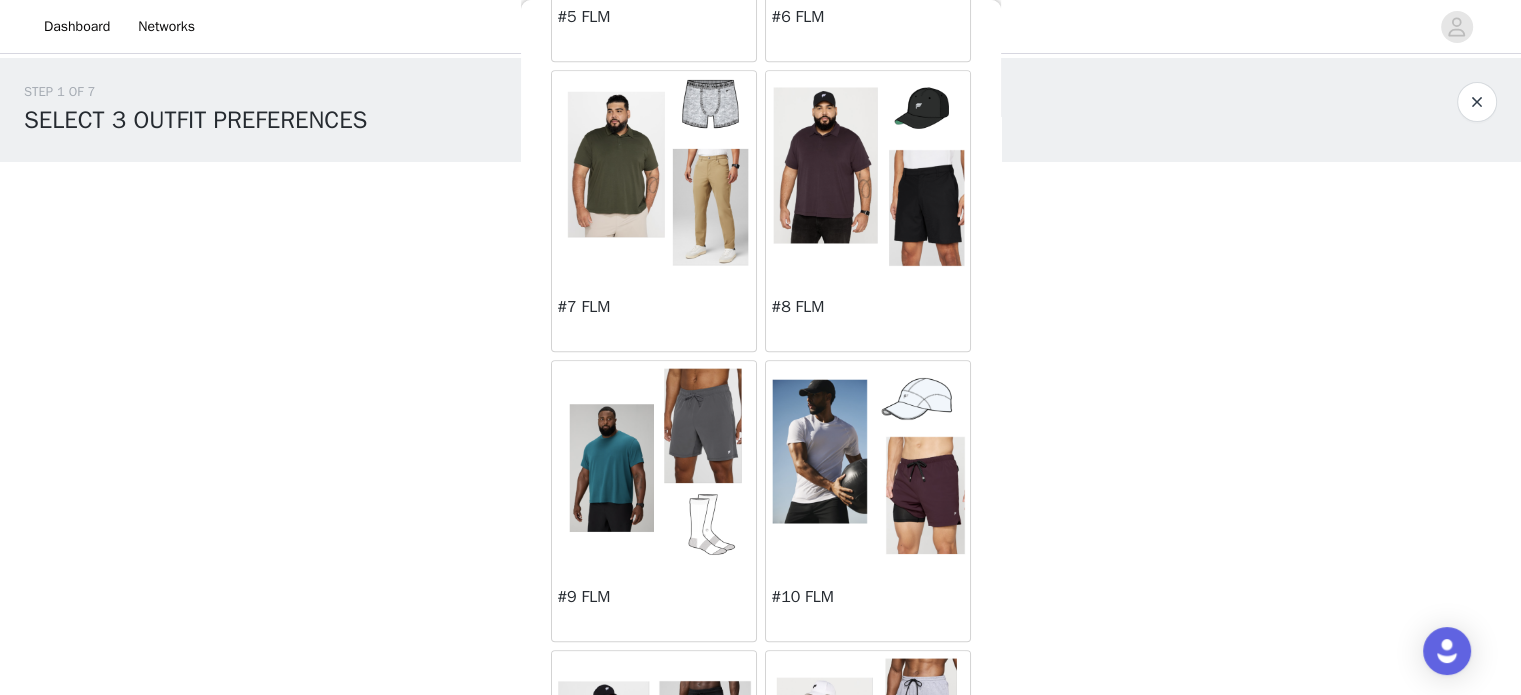 click at bounding box center [654, 461] 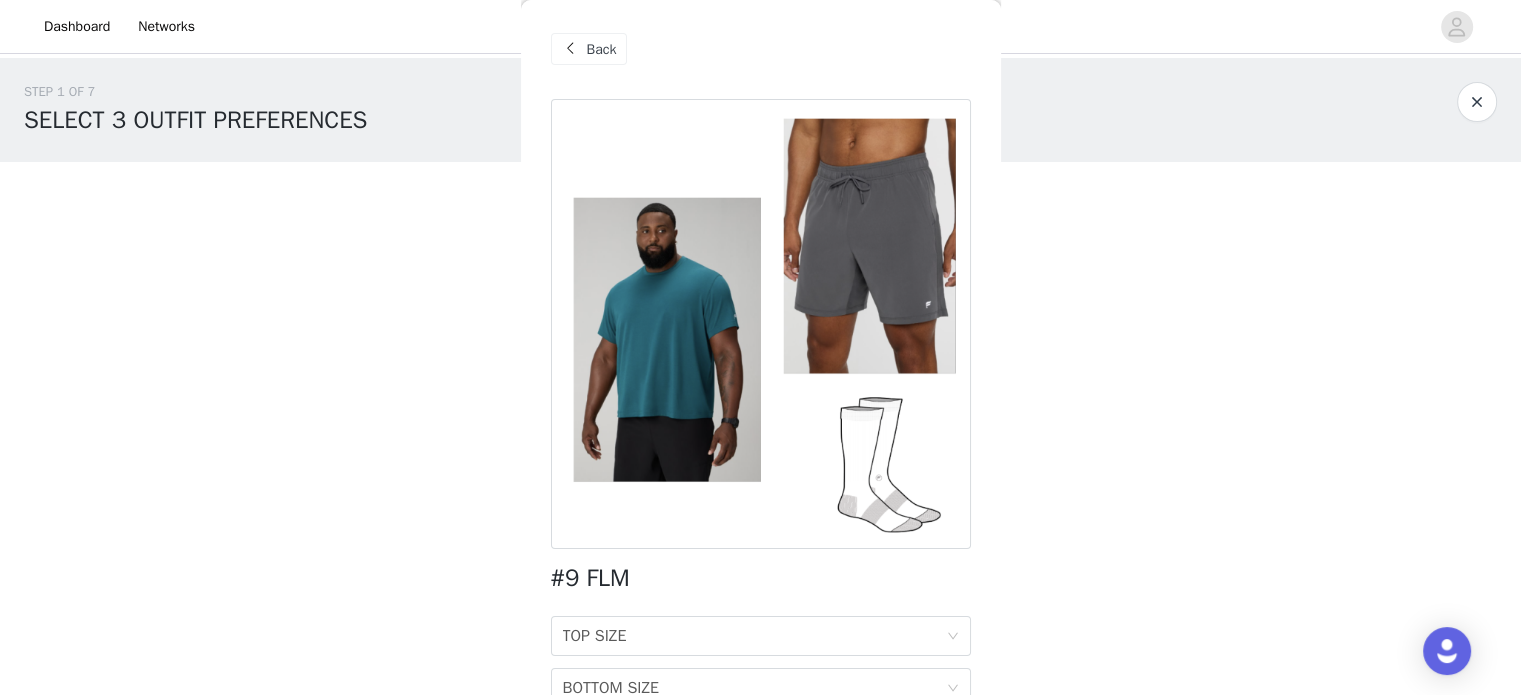 scroll, scrollTop: 0, scrollLeft: 0, axis: both 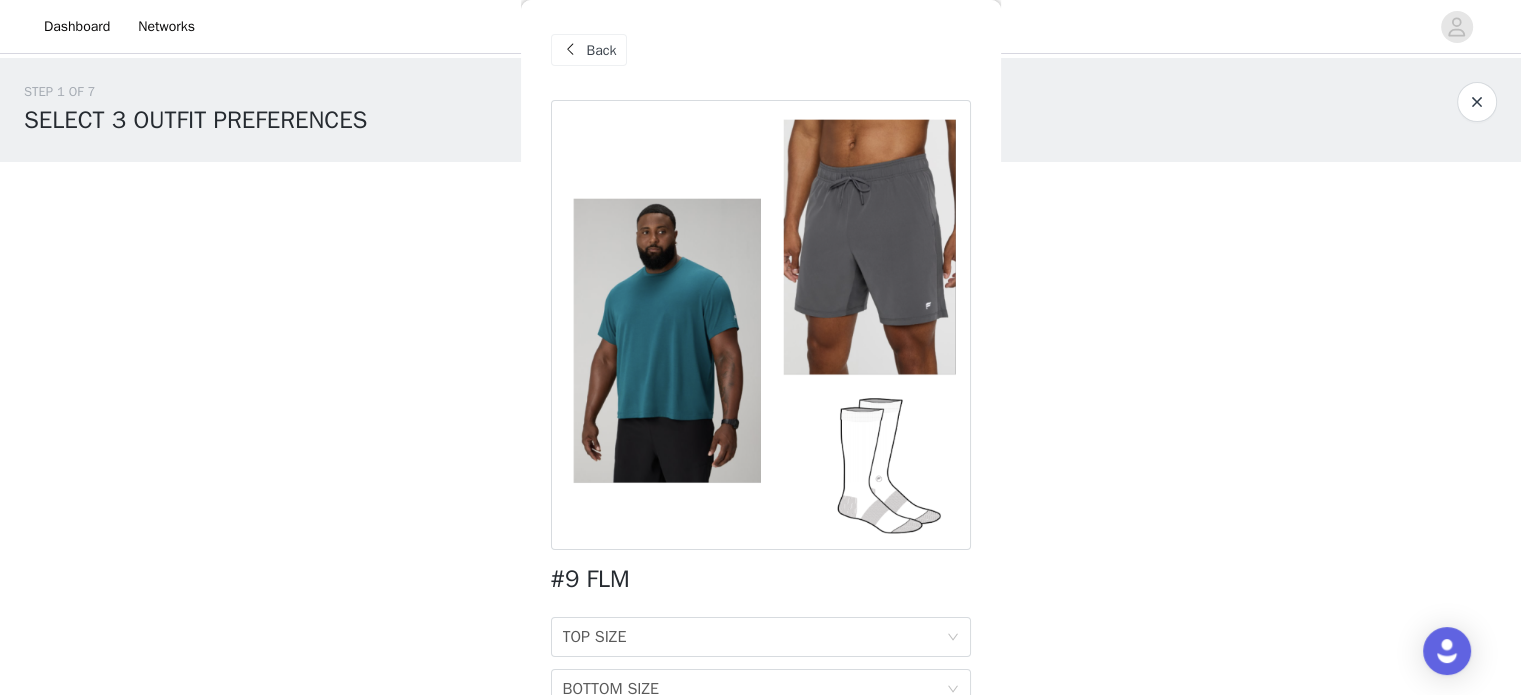 click on "Back" at bounding box center (602, 50) 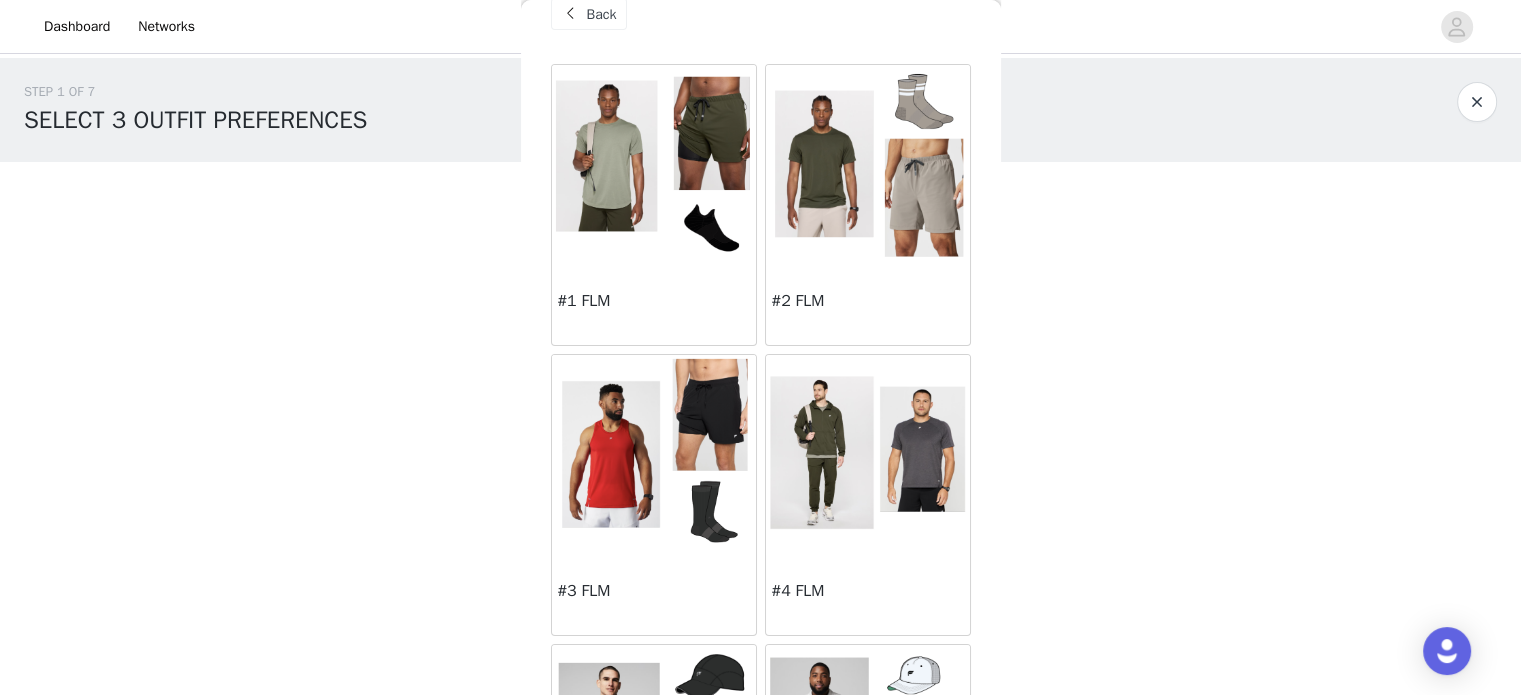 scroll, scrollTop: 0, scrollLeft: 0, axis: both 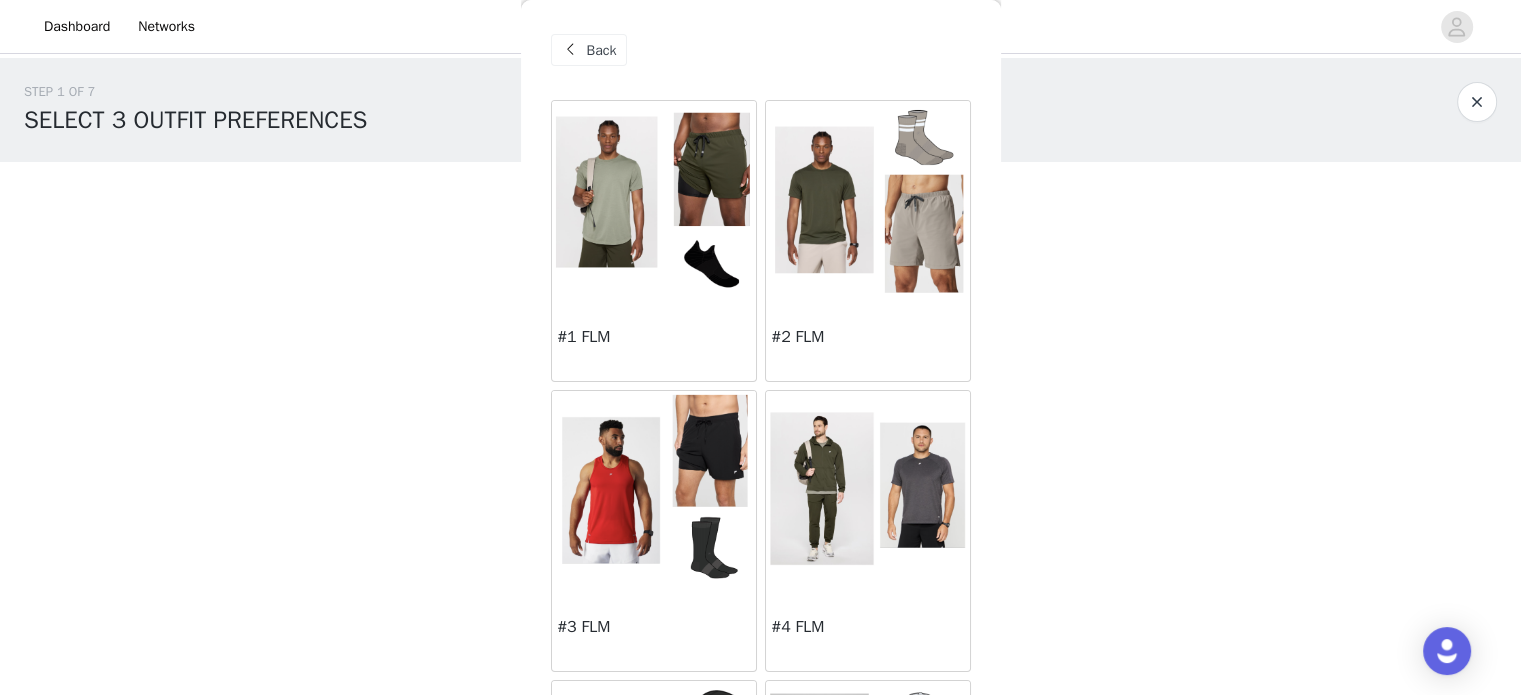 click on "Back" at bounding box center (589, 50) 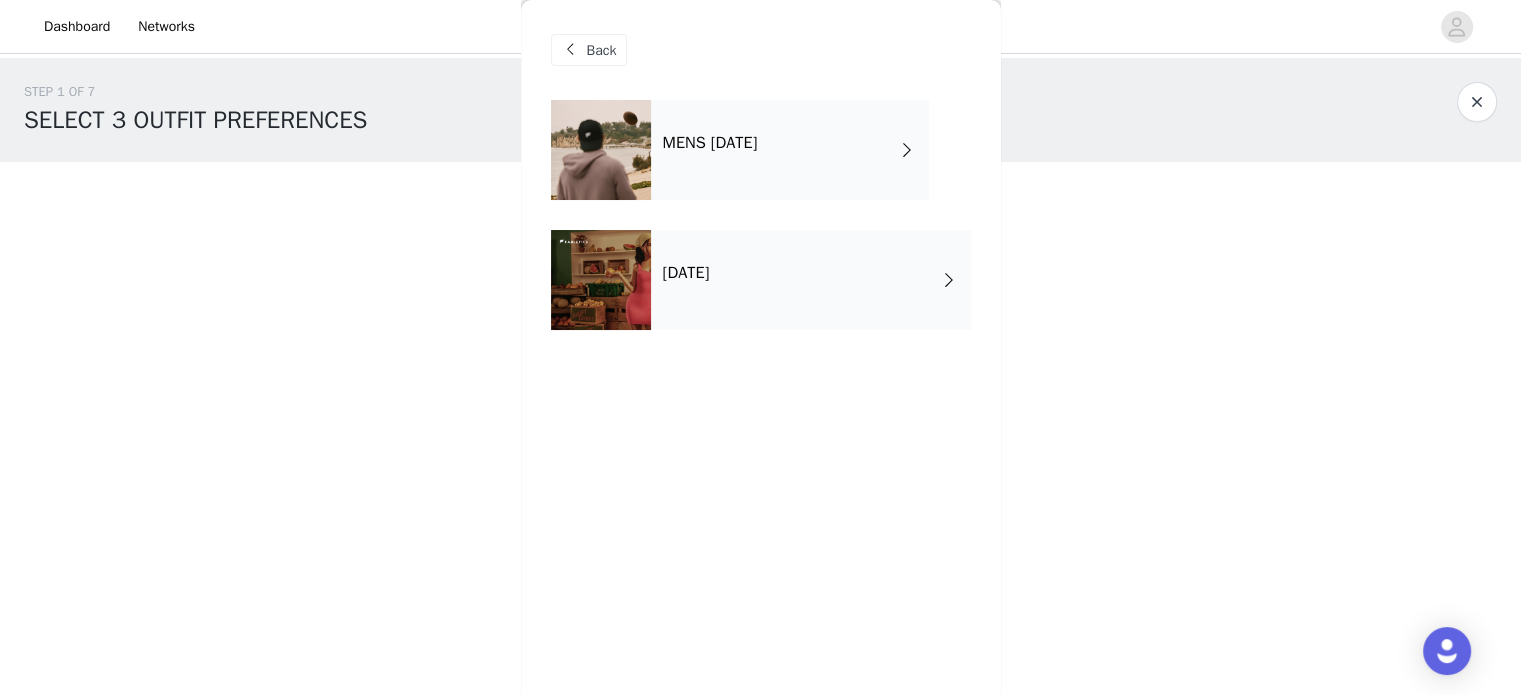 click on "[DATE]" at bounding box center (811, 280) 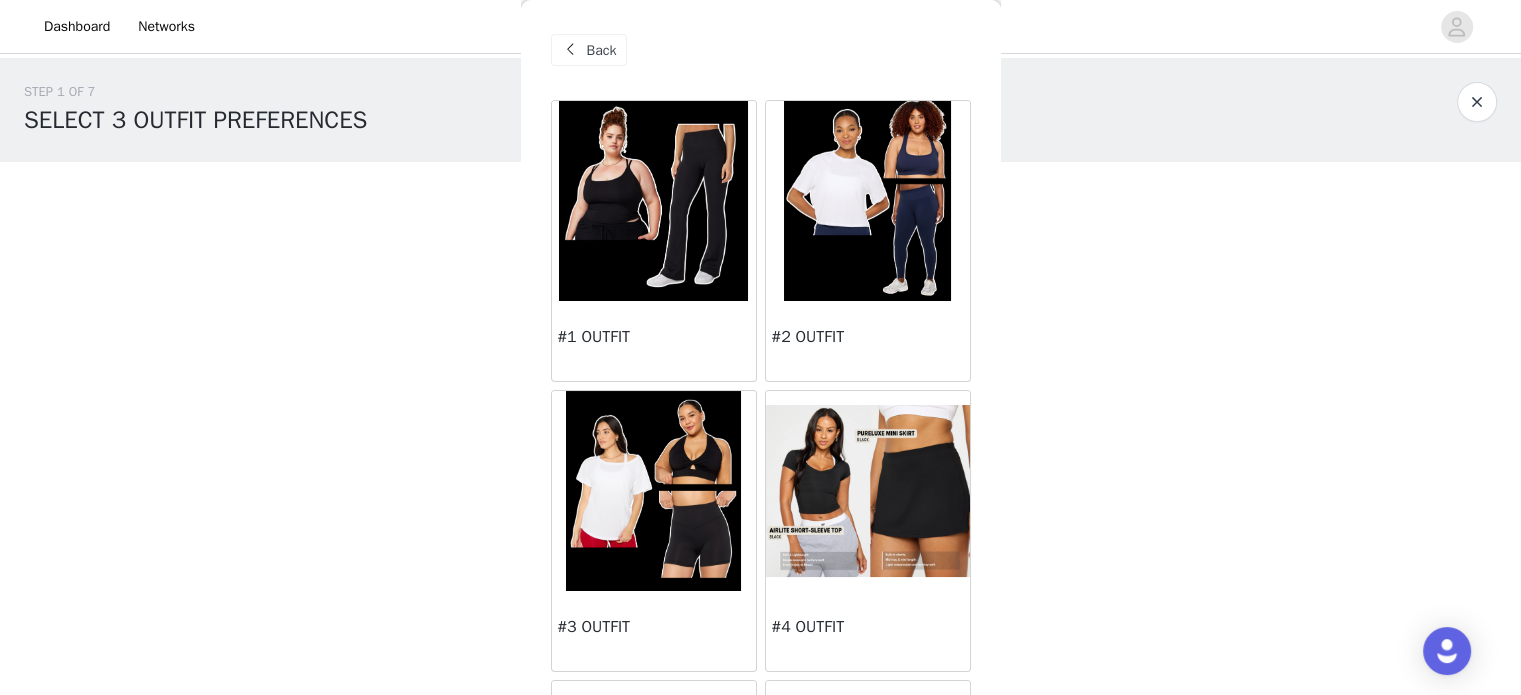 click at bounding box center [868, 201] 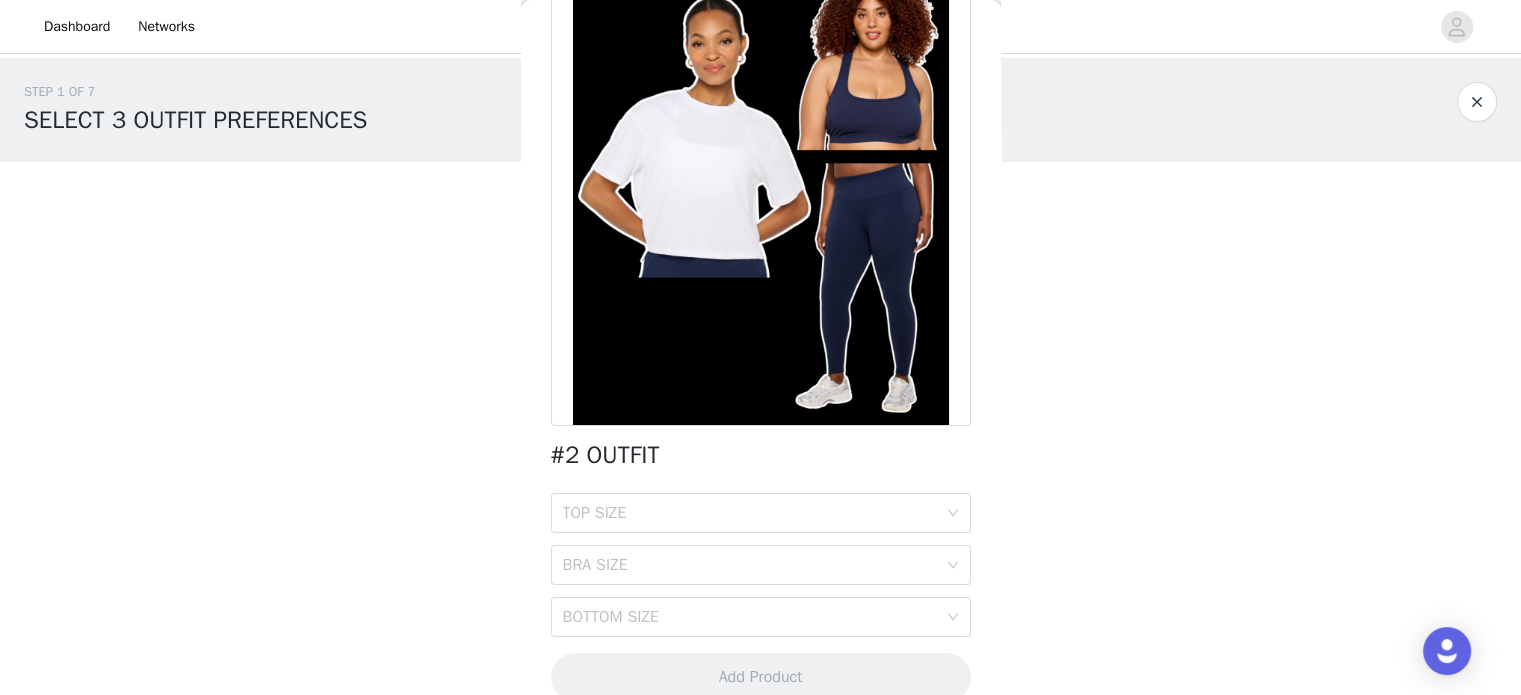 scroll, scrollTop: 153, scrollLeft: 0, axis: vertical 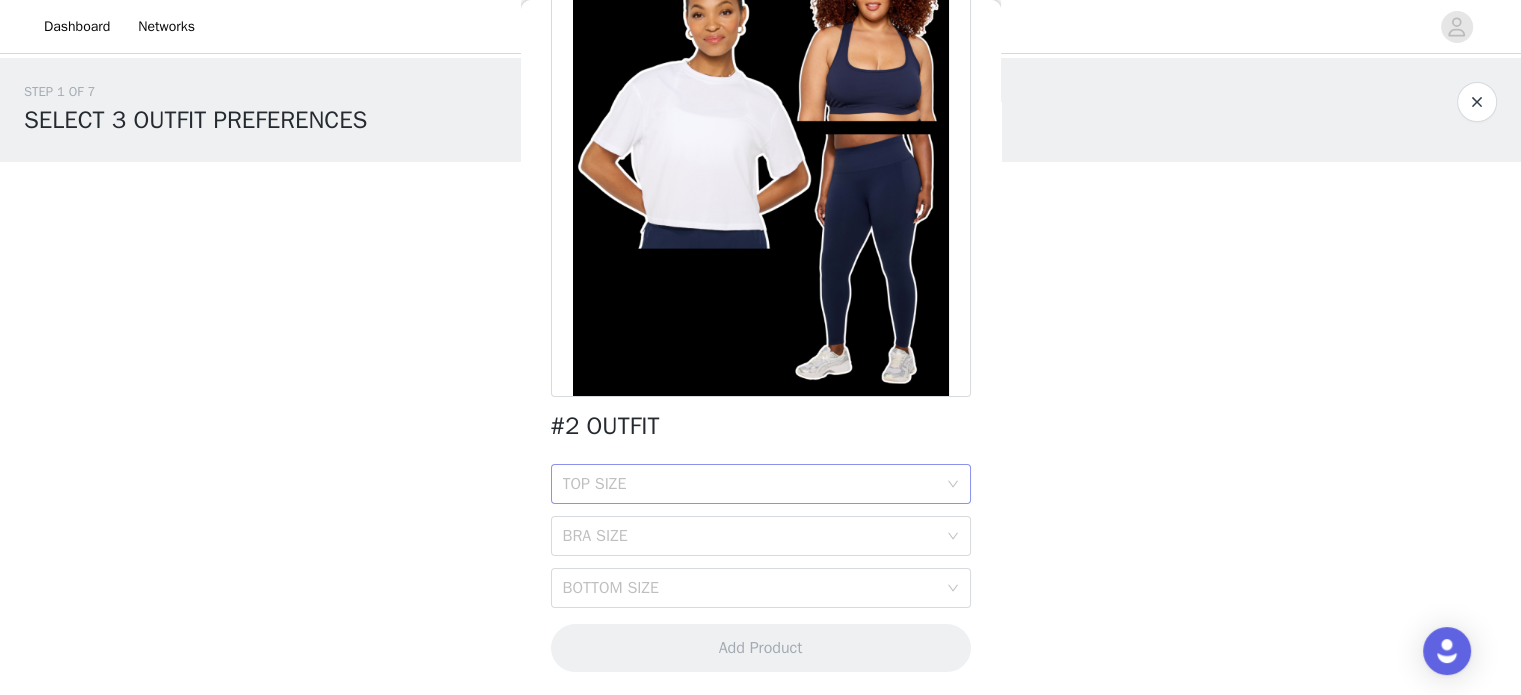 click on "TOP SIZE" at bounding box center (750, 484) 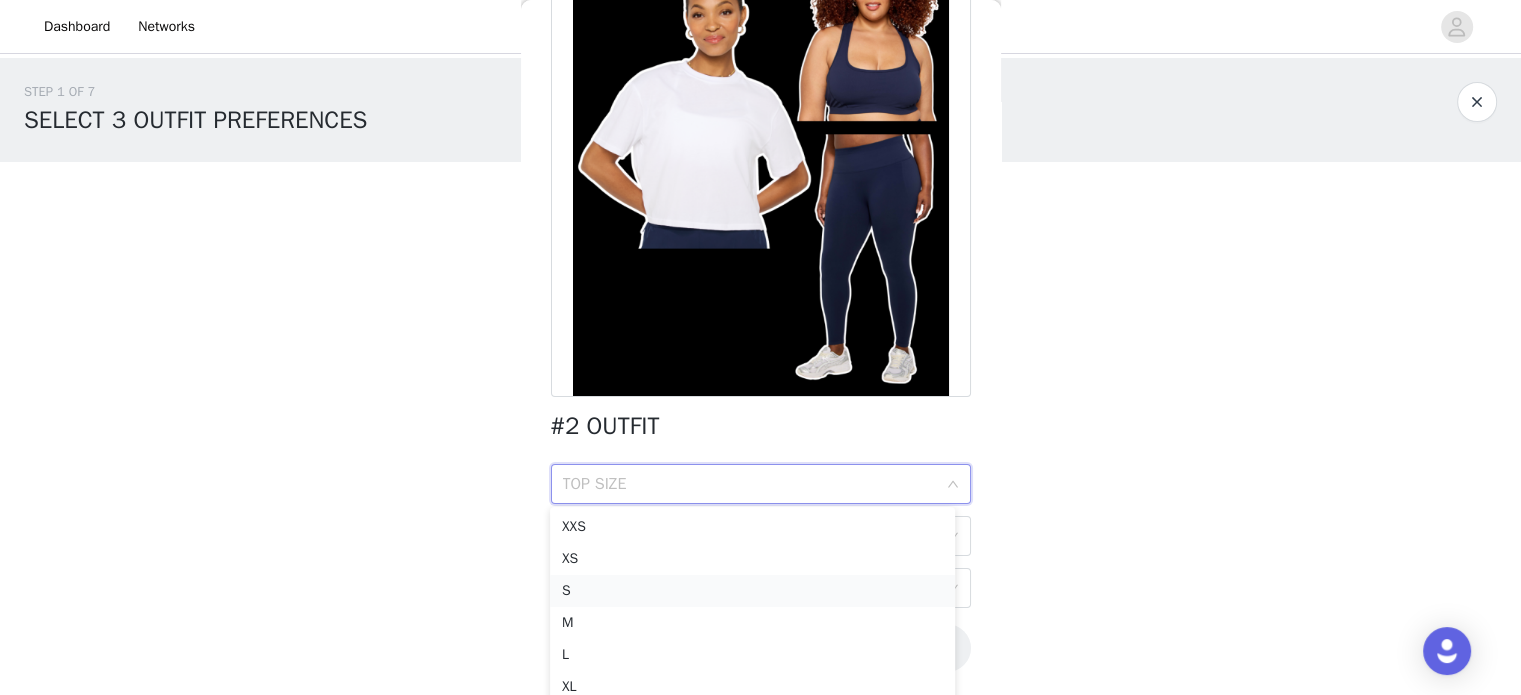 click on "S" at bounding box center (752, 591) 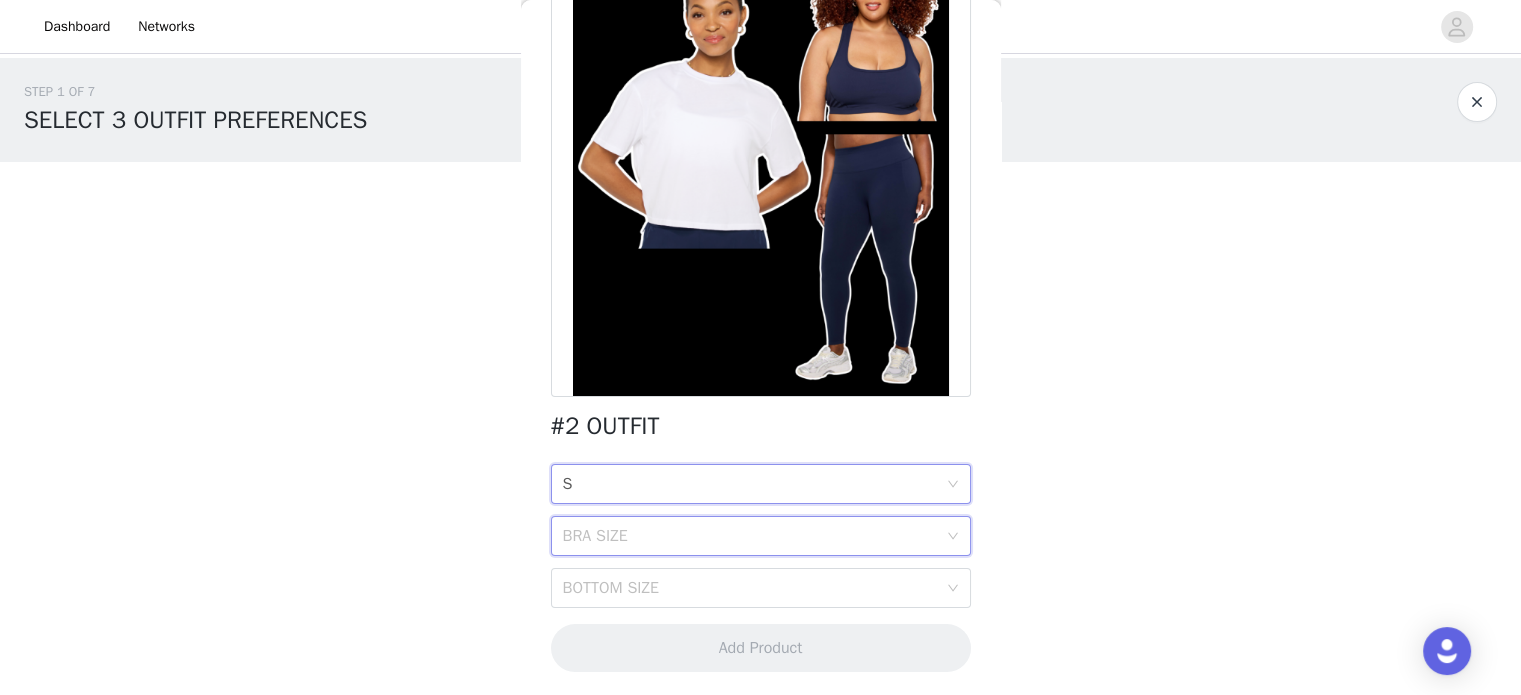 click on "BRA SIZE" at bounding box center (754, 536) 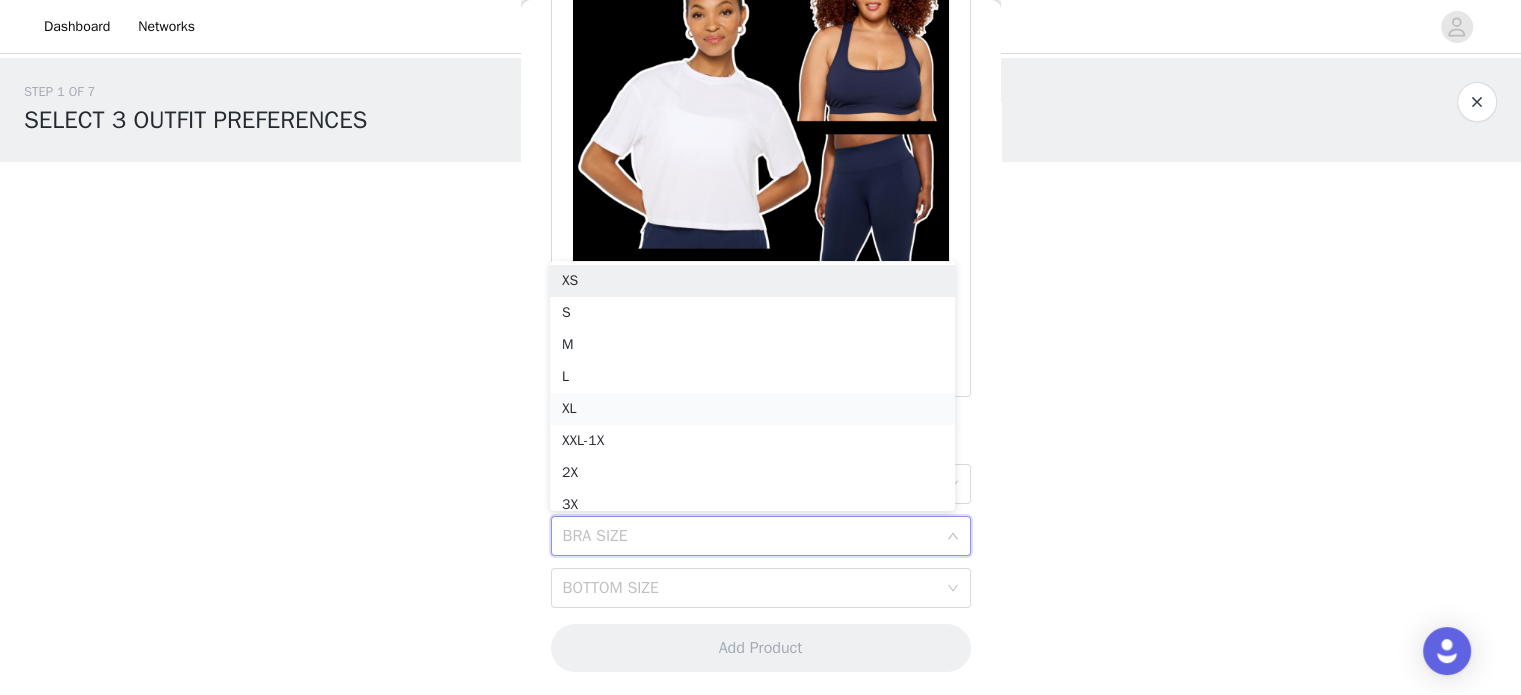 scroll, scrollTop: 10, scrollLeft: 0, axis: vertical 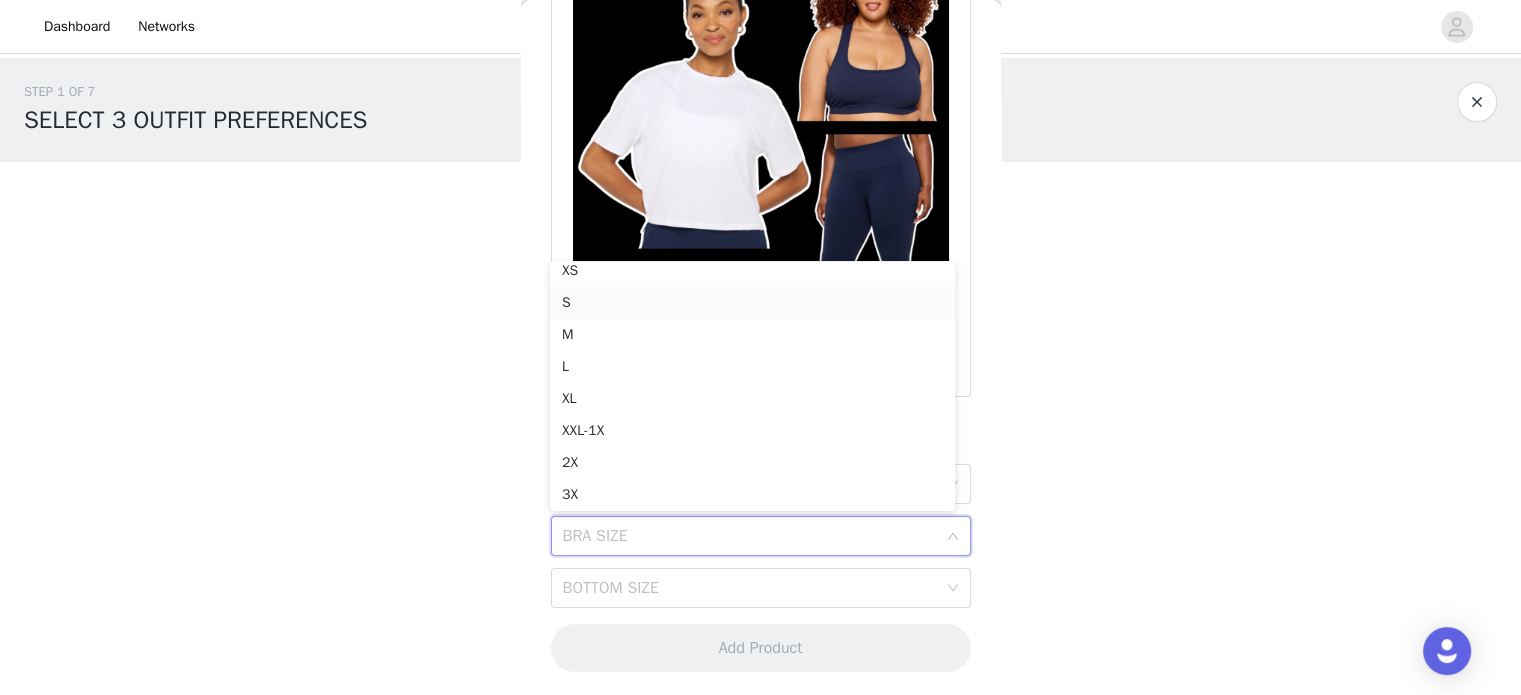 click on "S" at bounding box center [752, 303] 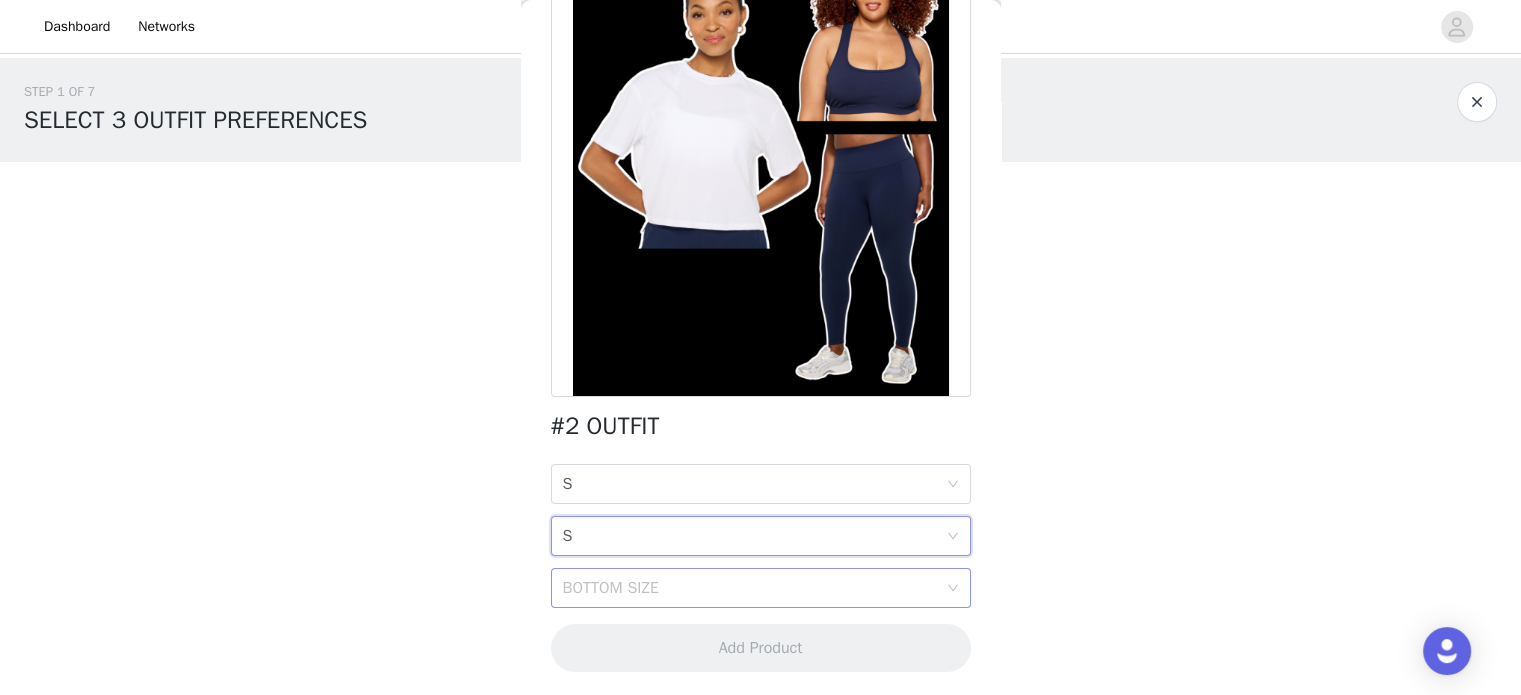 click on "BOTTOM SIZE" at bounding box center [750, 588] 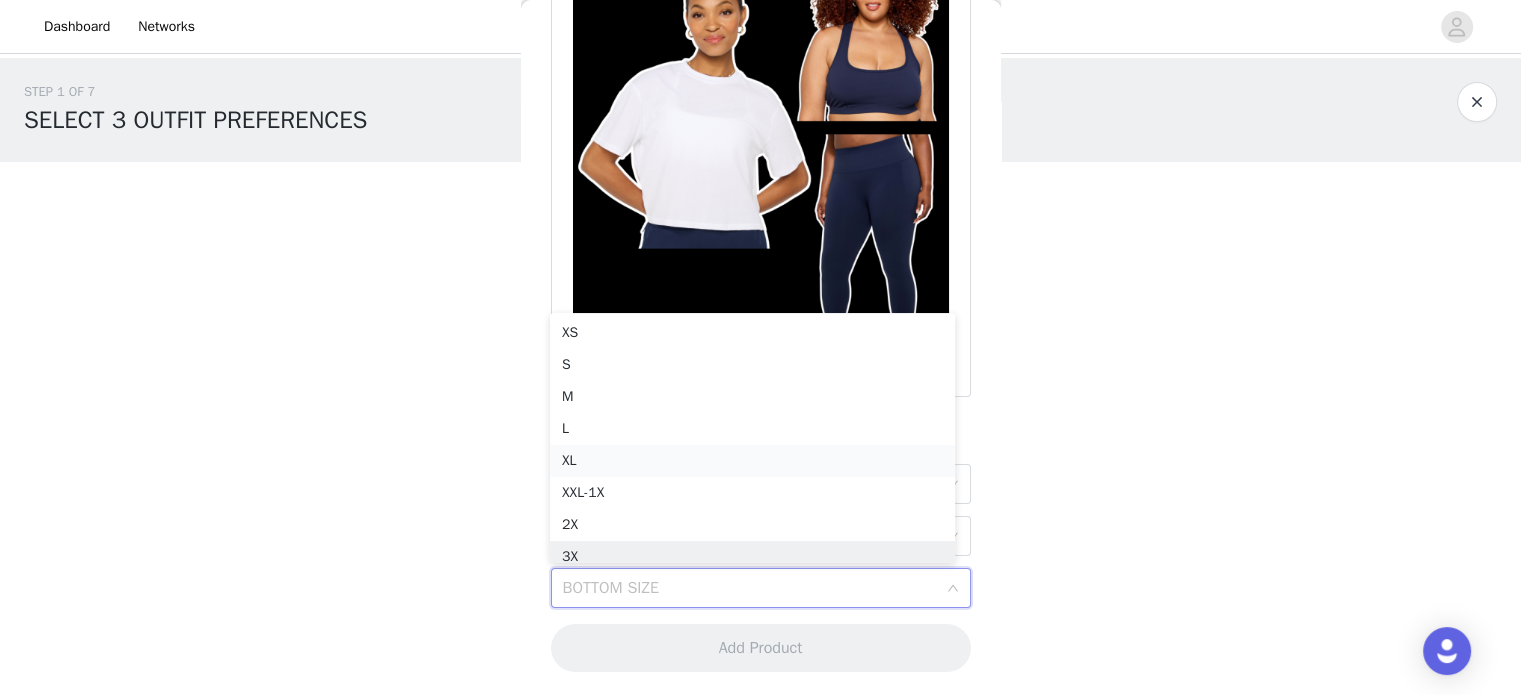 scroll, scrollTop: 10, scrollLeft: 0, axis: vertical 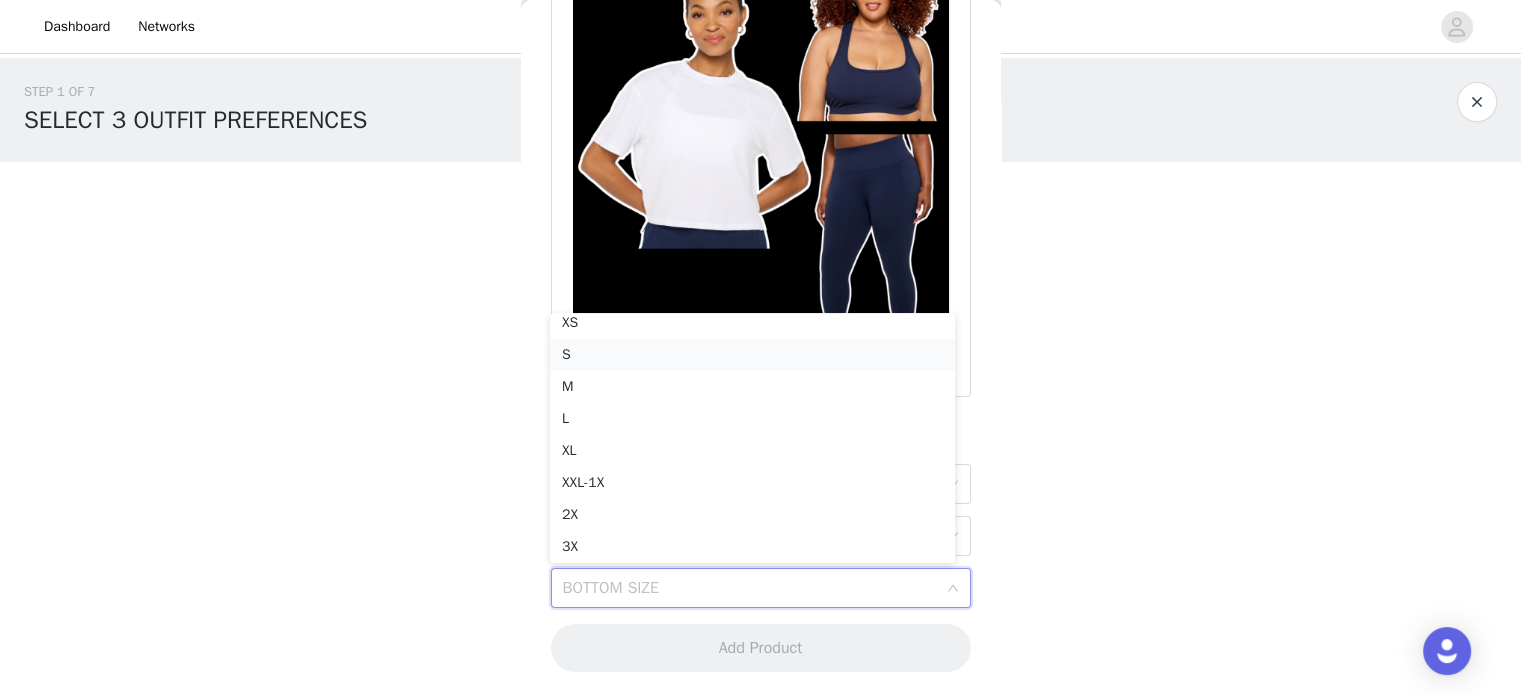 click on "S" at bounding box center [752, 355] 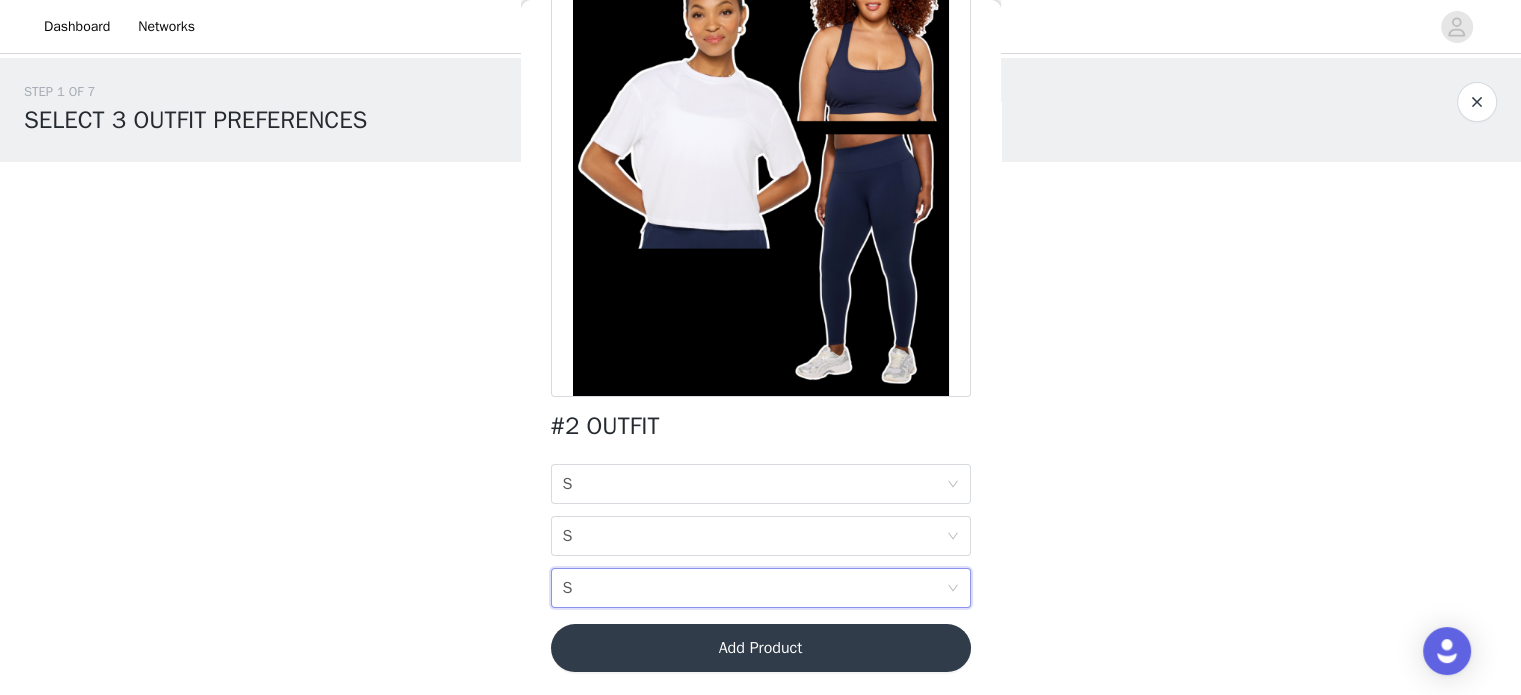 click on "Add Product" at bounding box center (761, 648) 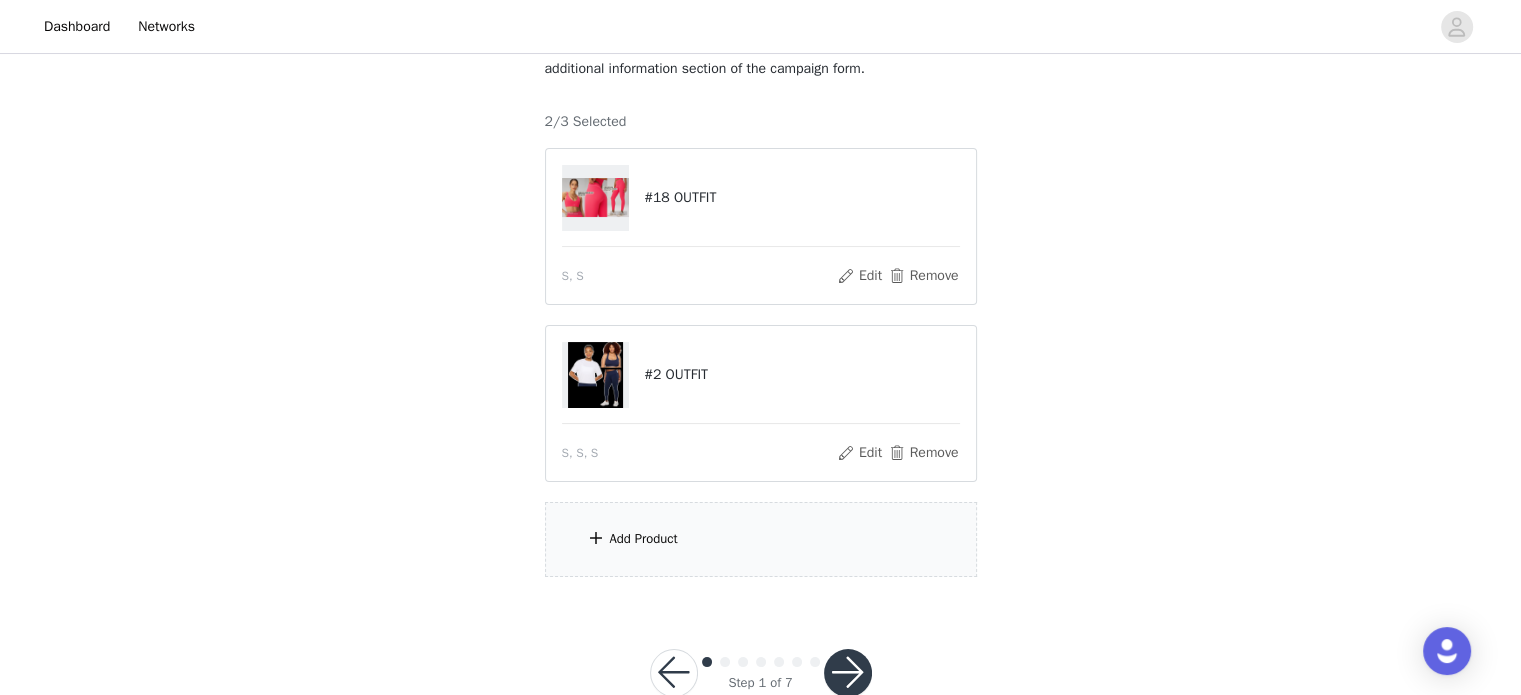 scroll, scrollTop: 260, scrollLeft: 0, axis: vertical 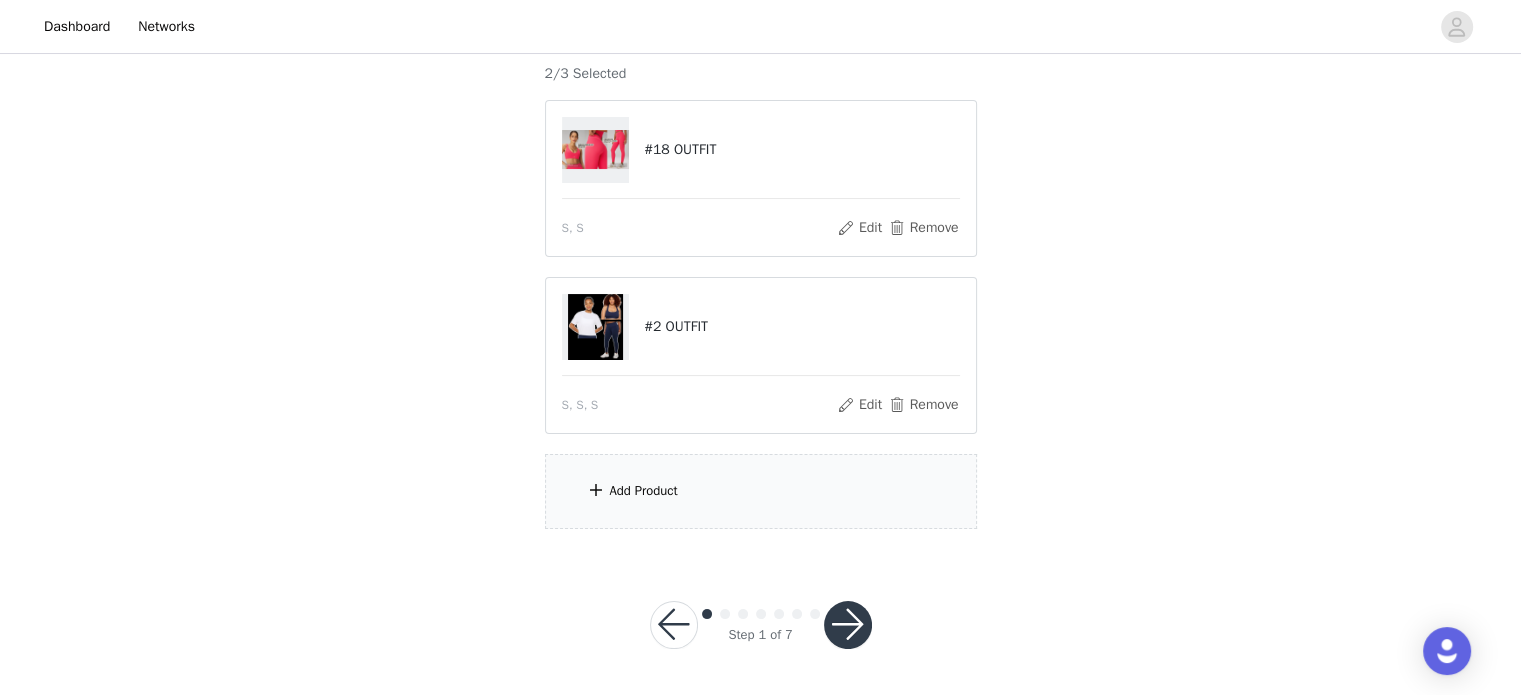 click on "Add Product" at bounding box center [644, 491] 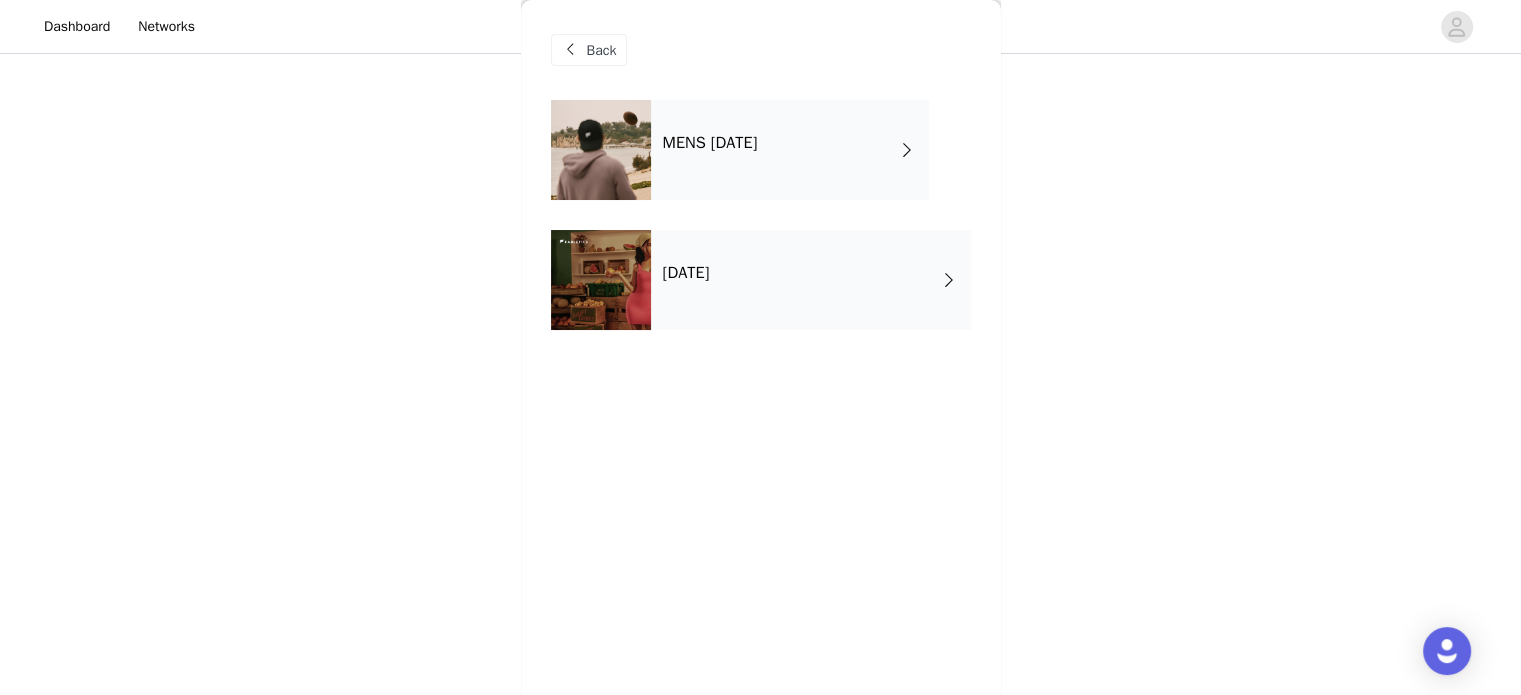 click on "[DATE]" at bounding box center [686, 273] 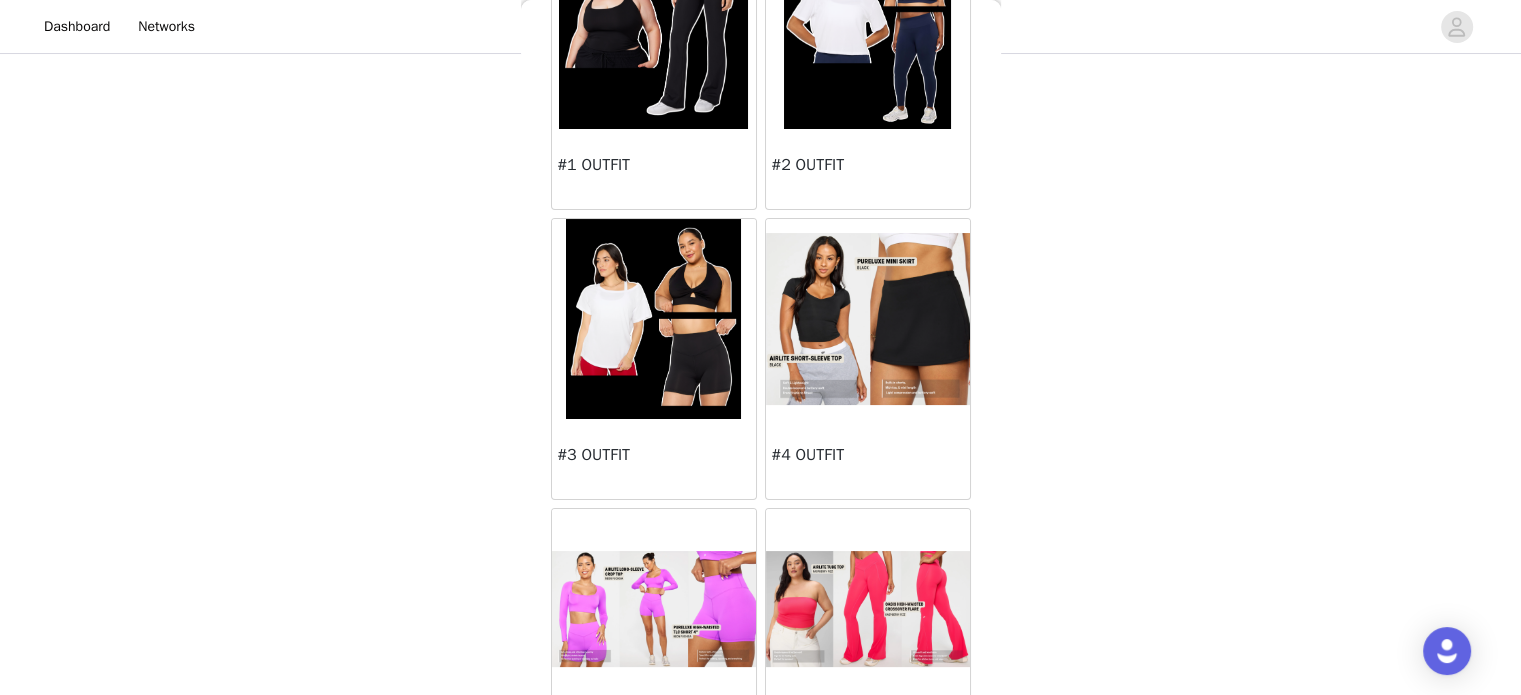scroll, scrollTop: 300, scrollLeft: 0, axis: vertical 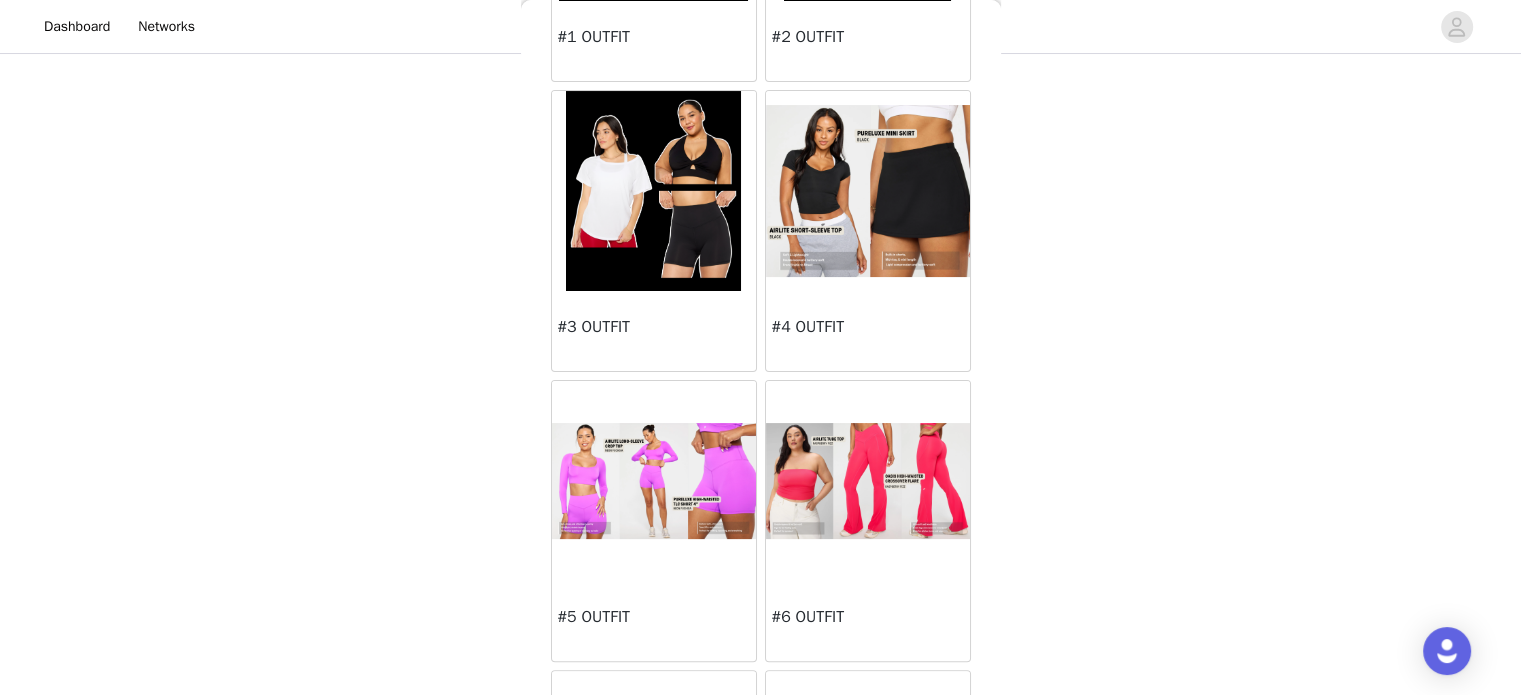 click at bounding box center [868, 481] 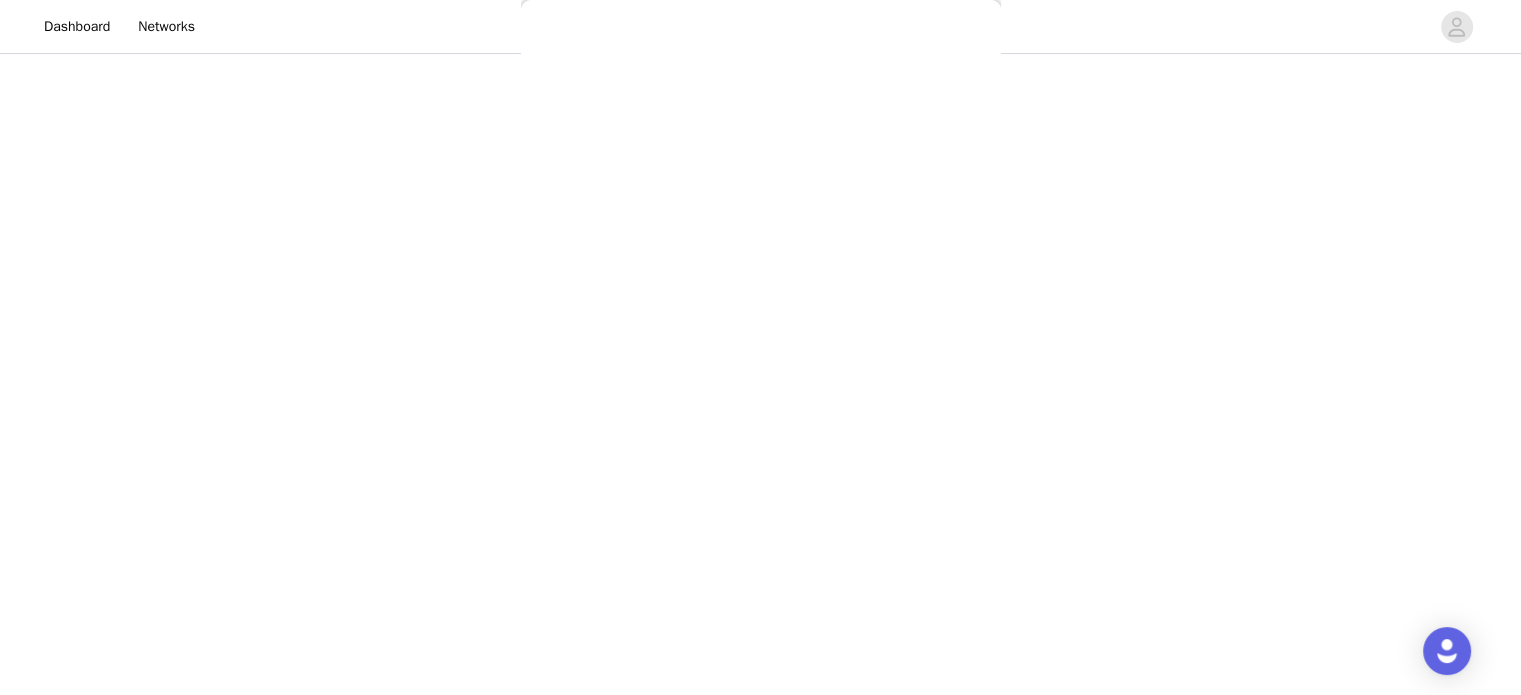 scroll, scrollTop: 0, scrollLeft: 0, axis: both 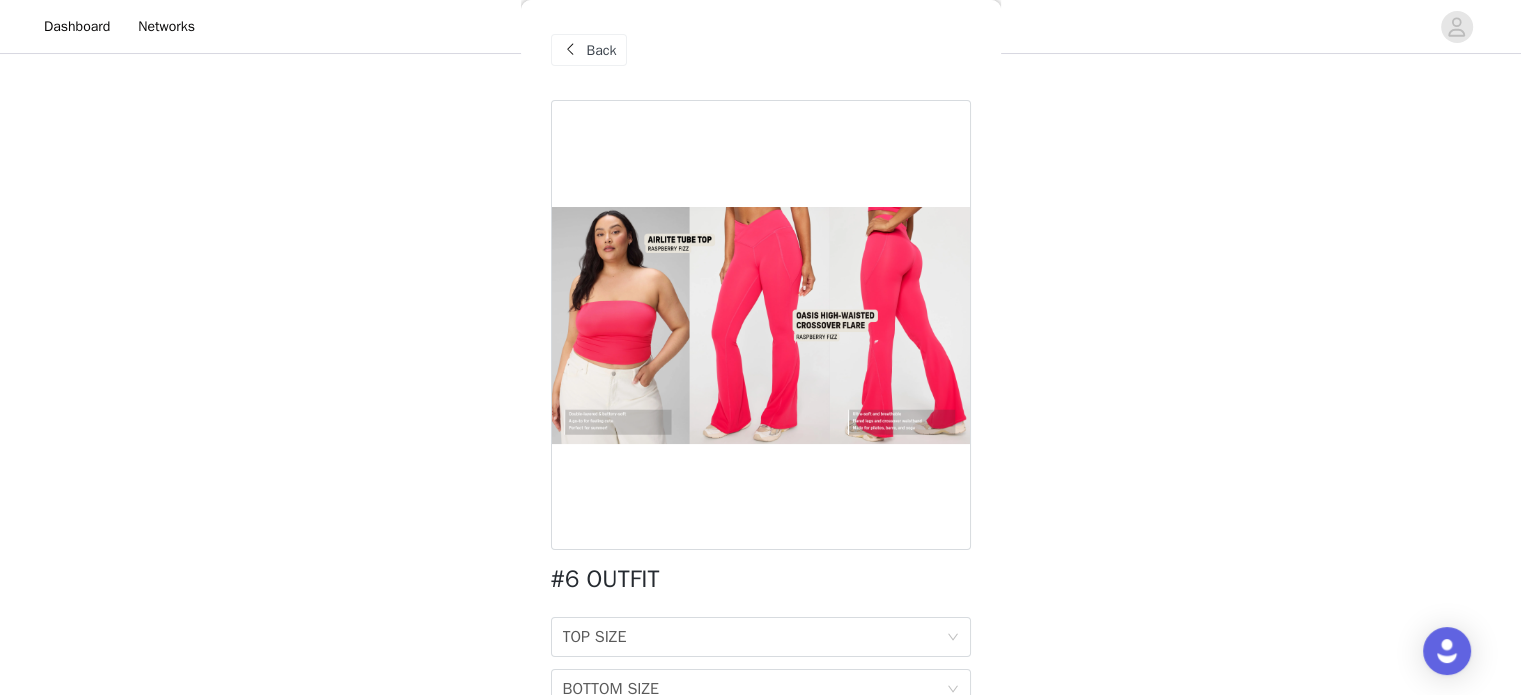 click on "Back" at bounding box center [602, 50] 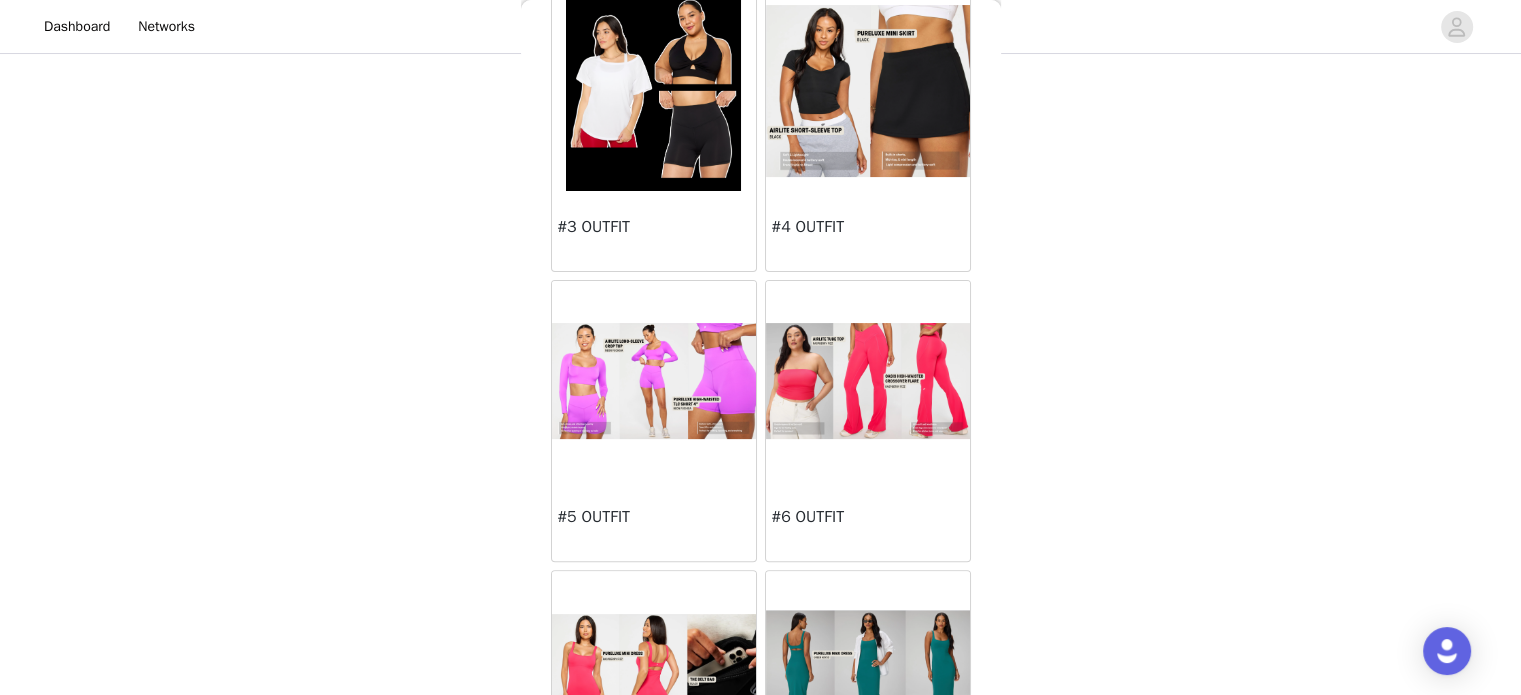 scroll, scrollTop: 500, scrollLeft: 0, axis: vertical 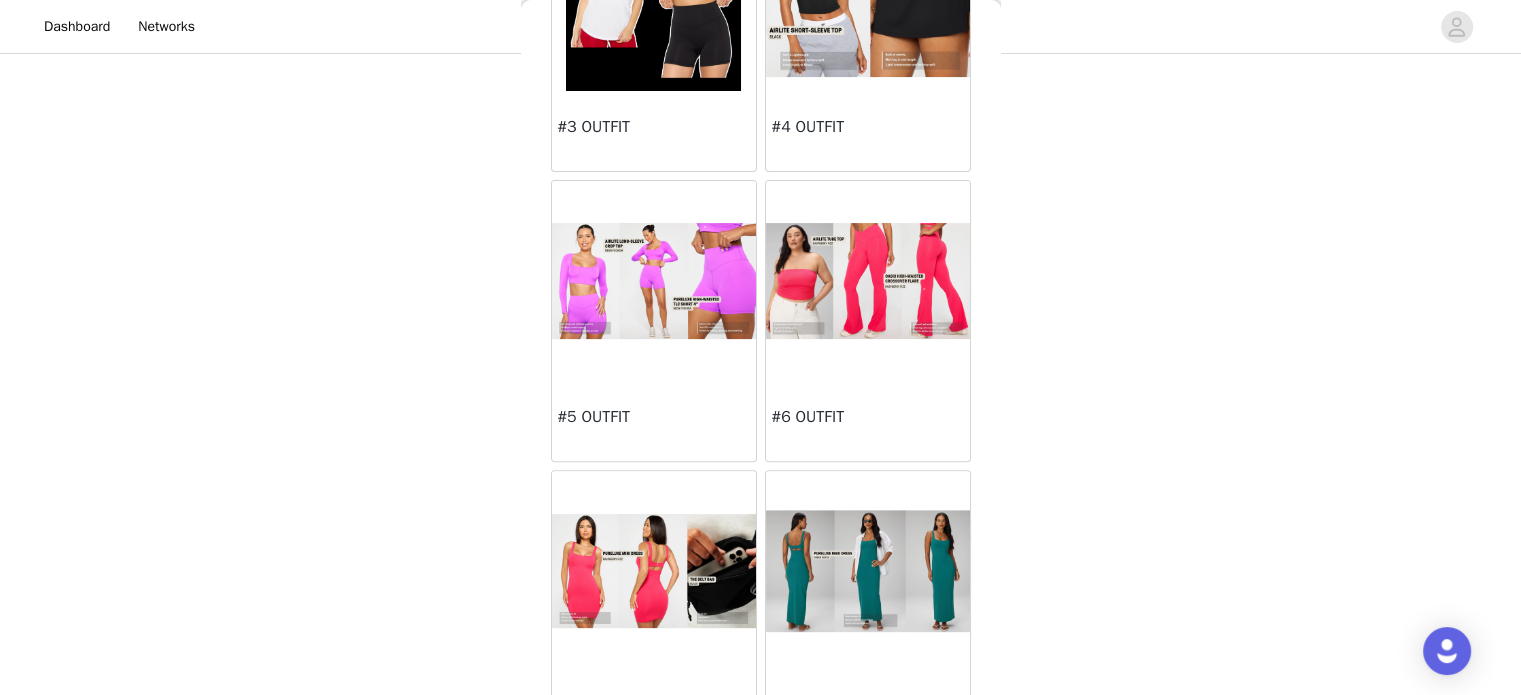 click at bounding box center (654, 281) 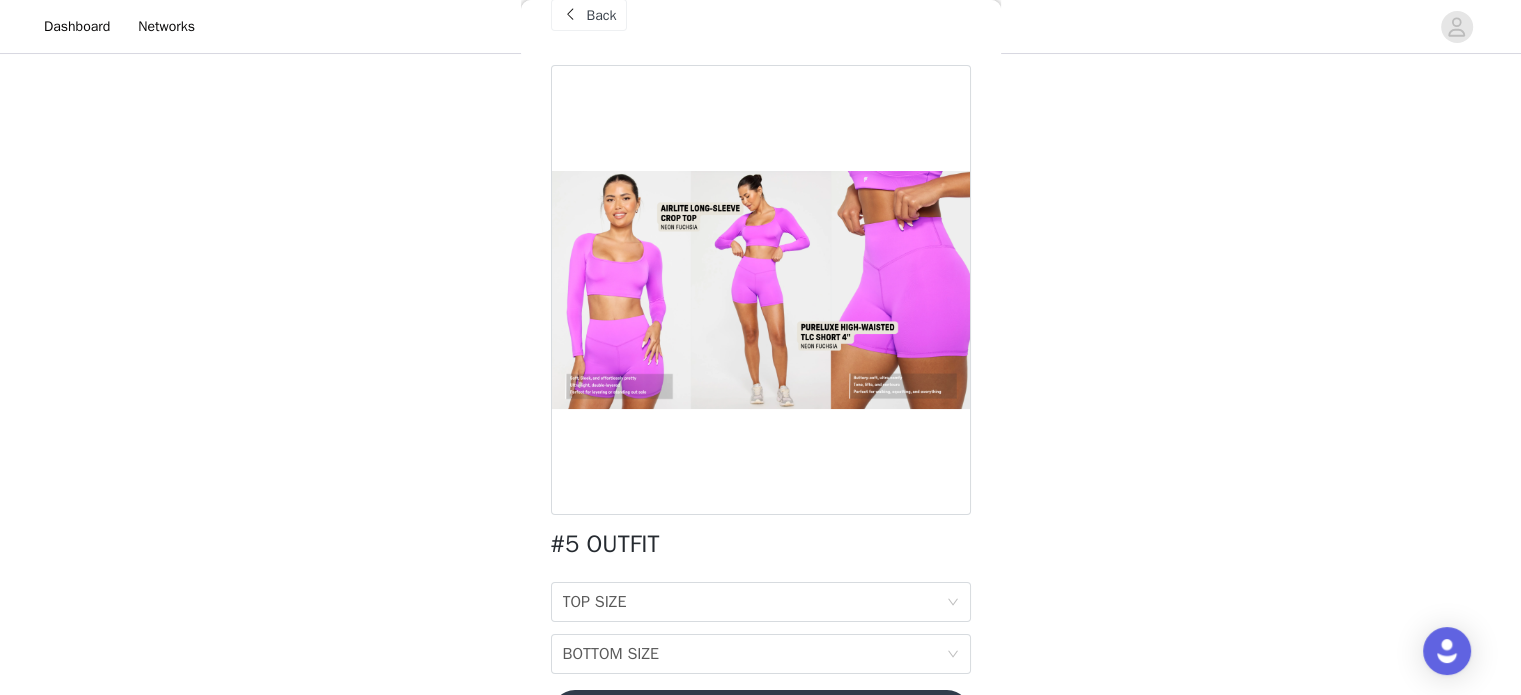 scroll, scrollTop: 0, scrollLeft: 0, axis: both 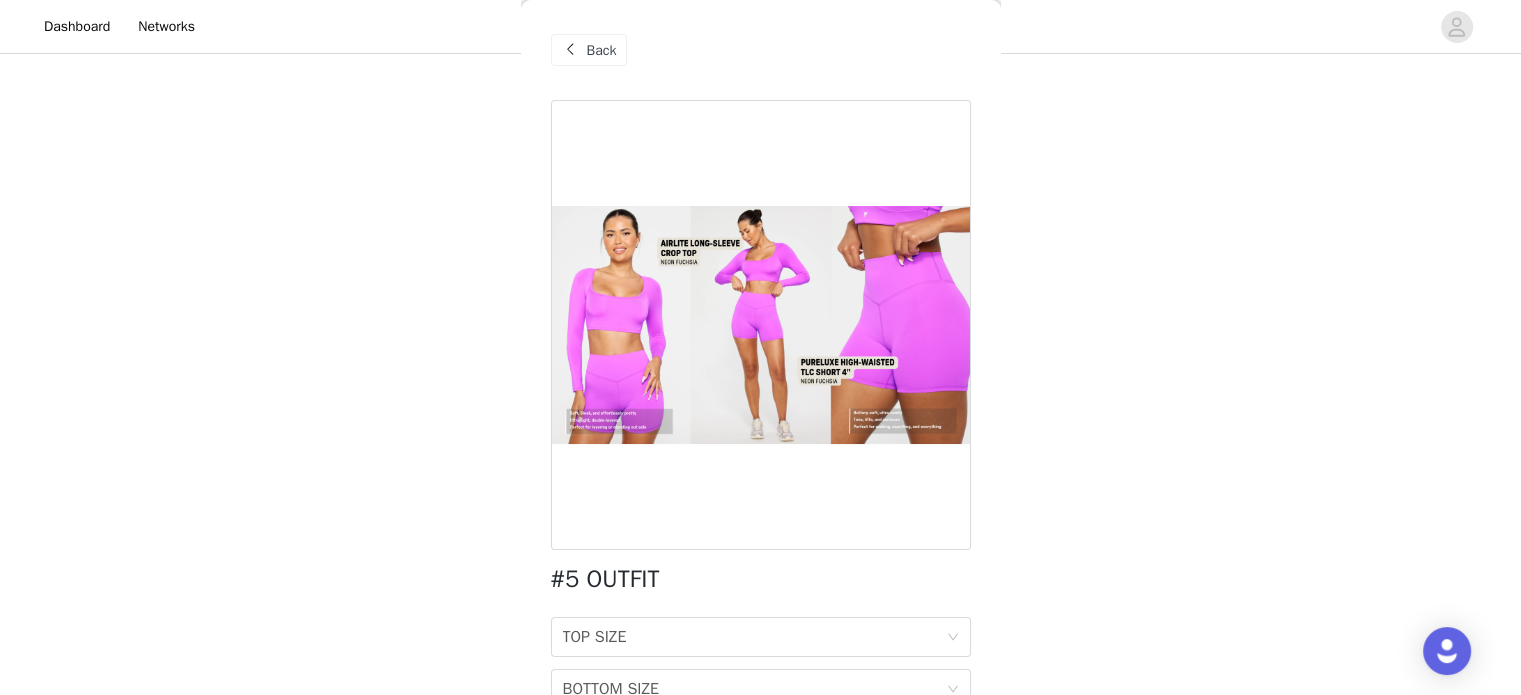 click on "Back" at bounding box center (761, 50) 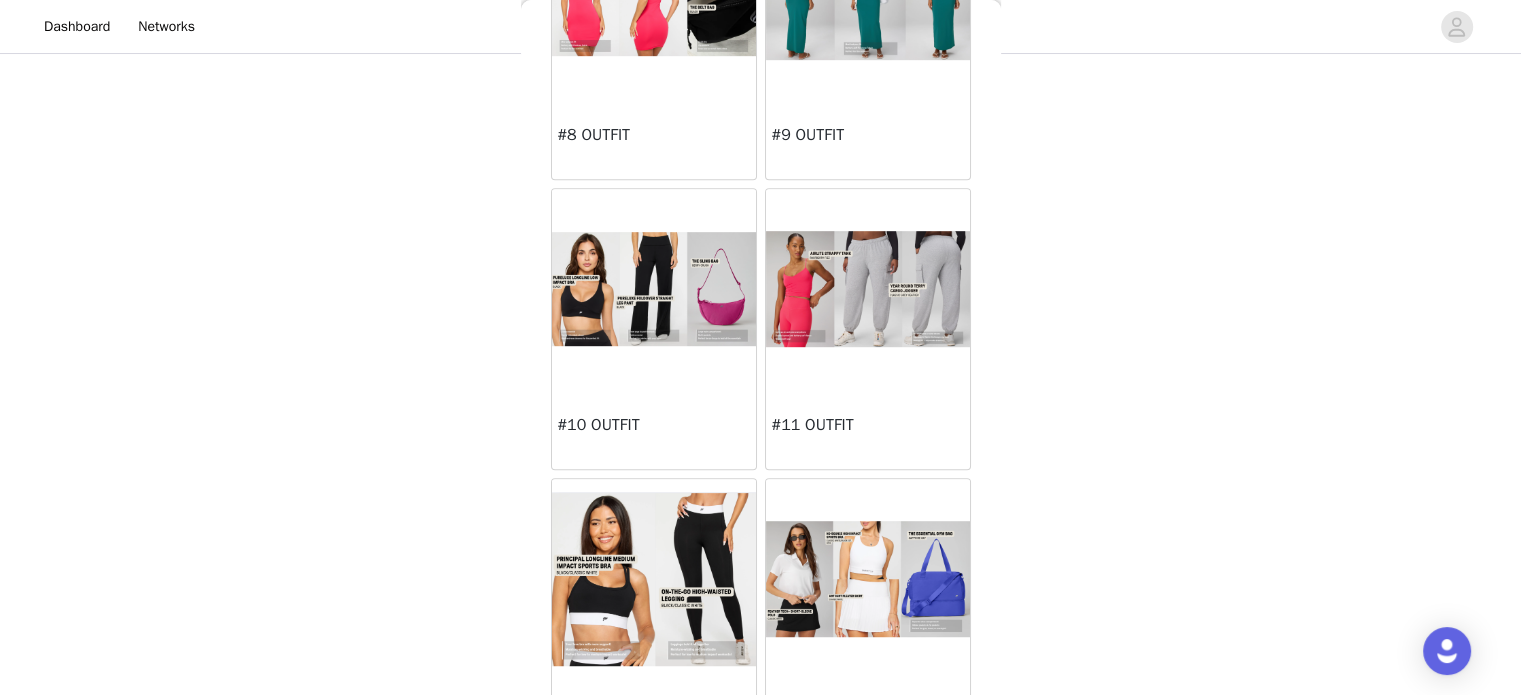 scroll, scrollTop: 907, scrollLeft: 0, axis: vertical 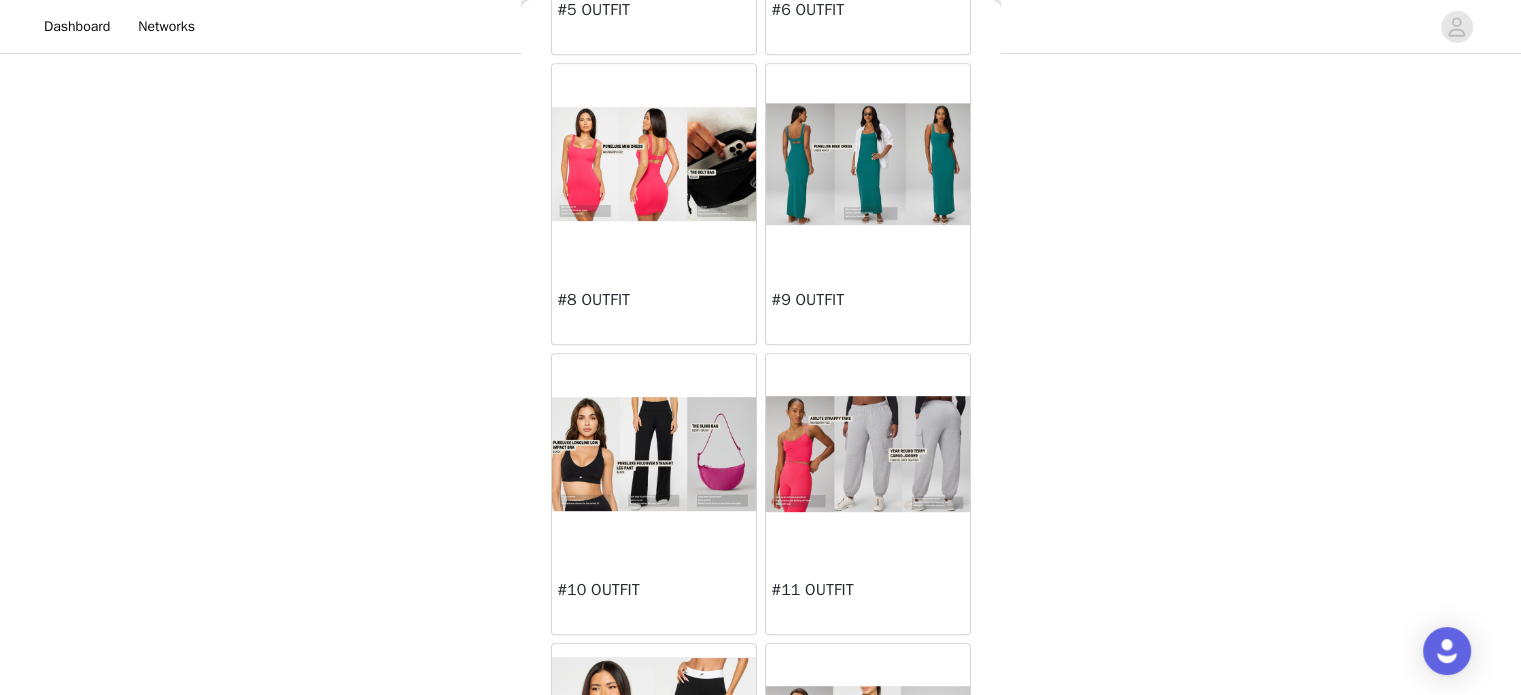 click at bounding box center (868, 454) 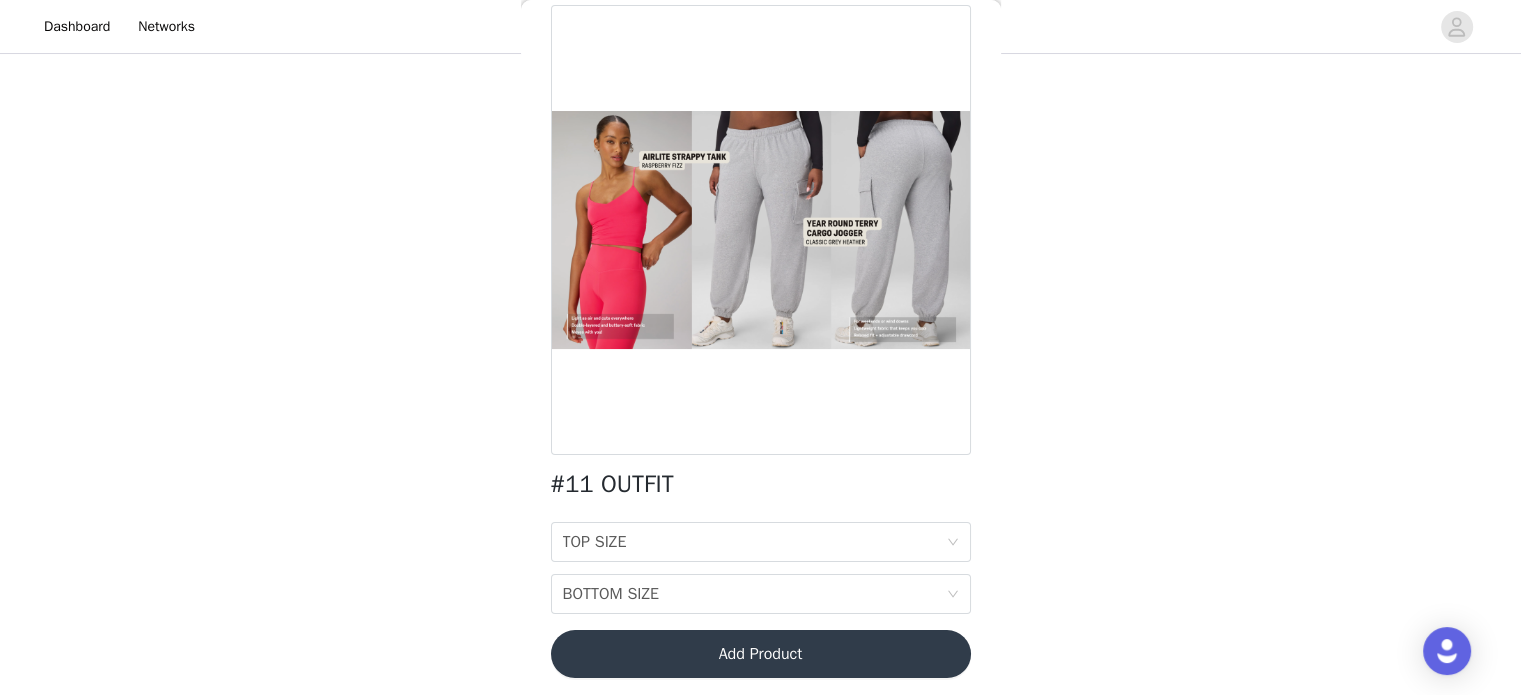 scroll, scrollTop: 101, scrollLeft: 0, axis: vertical 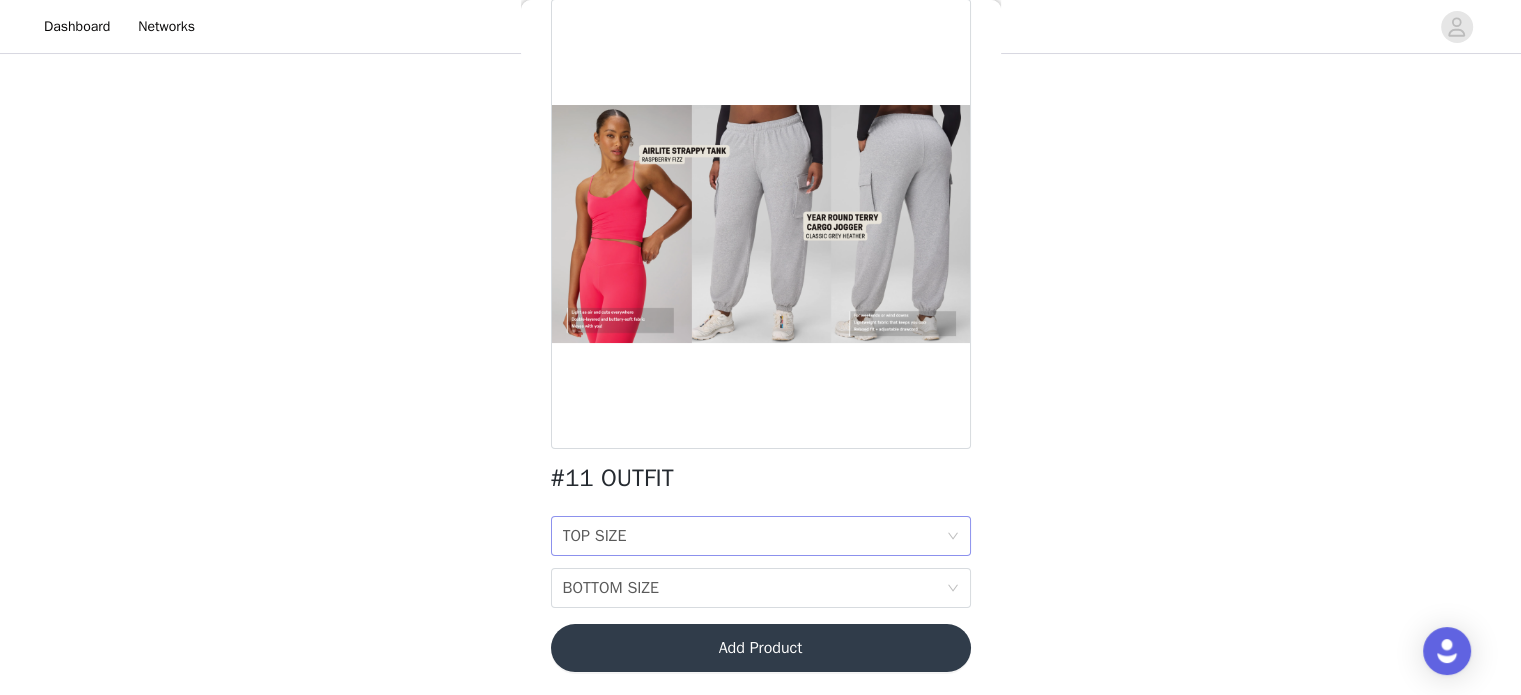 click on "TOP SIZE TOP SIZE" at bounding box center (754, 536) 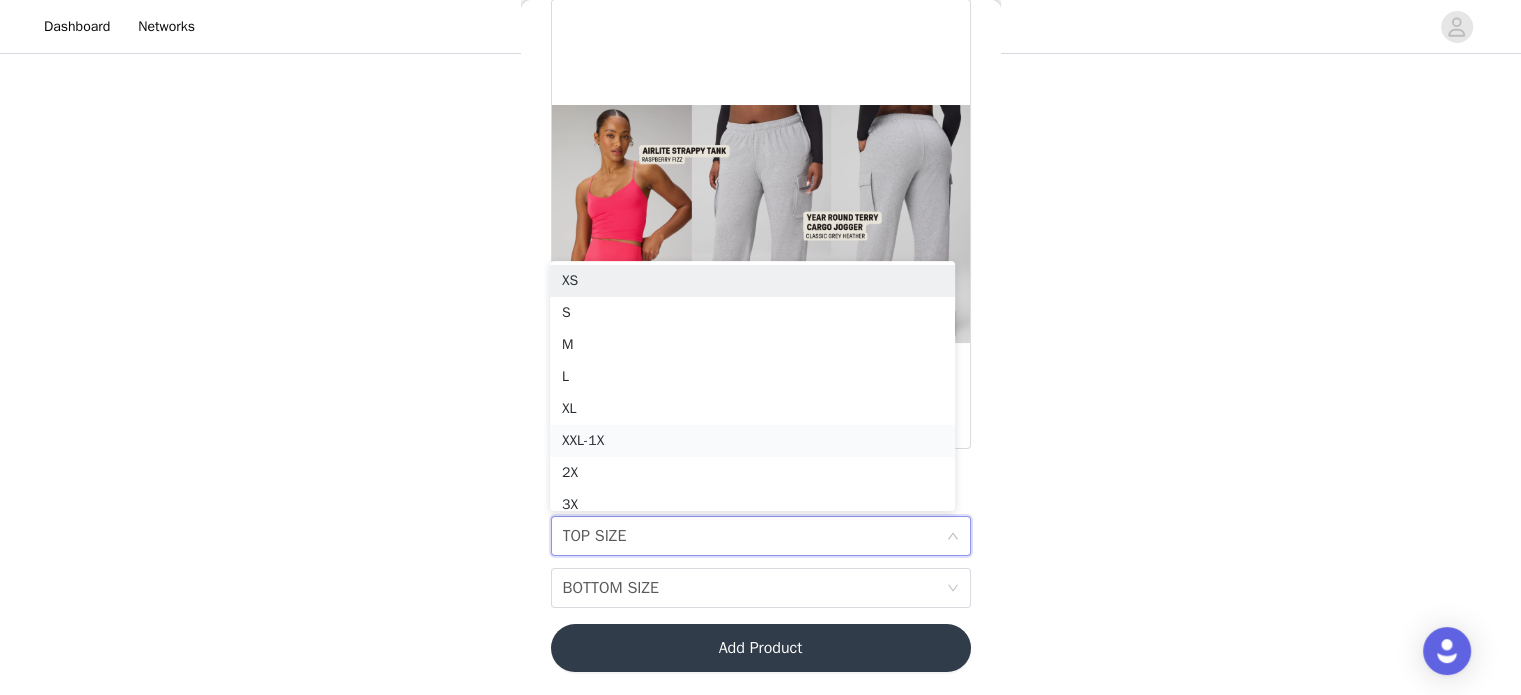 scroll, scrollTop: 10, scrollLeft: 0, axis: vertical 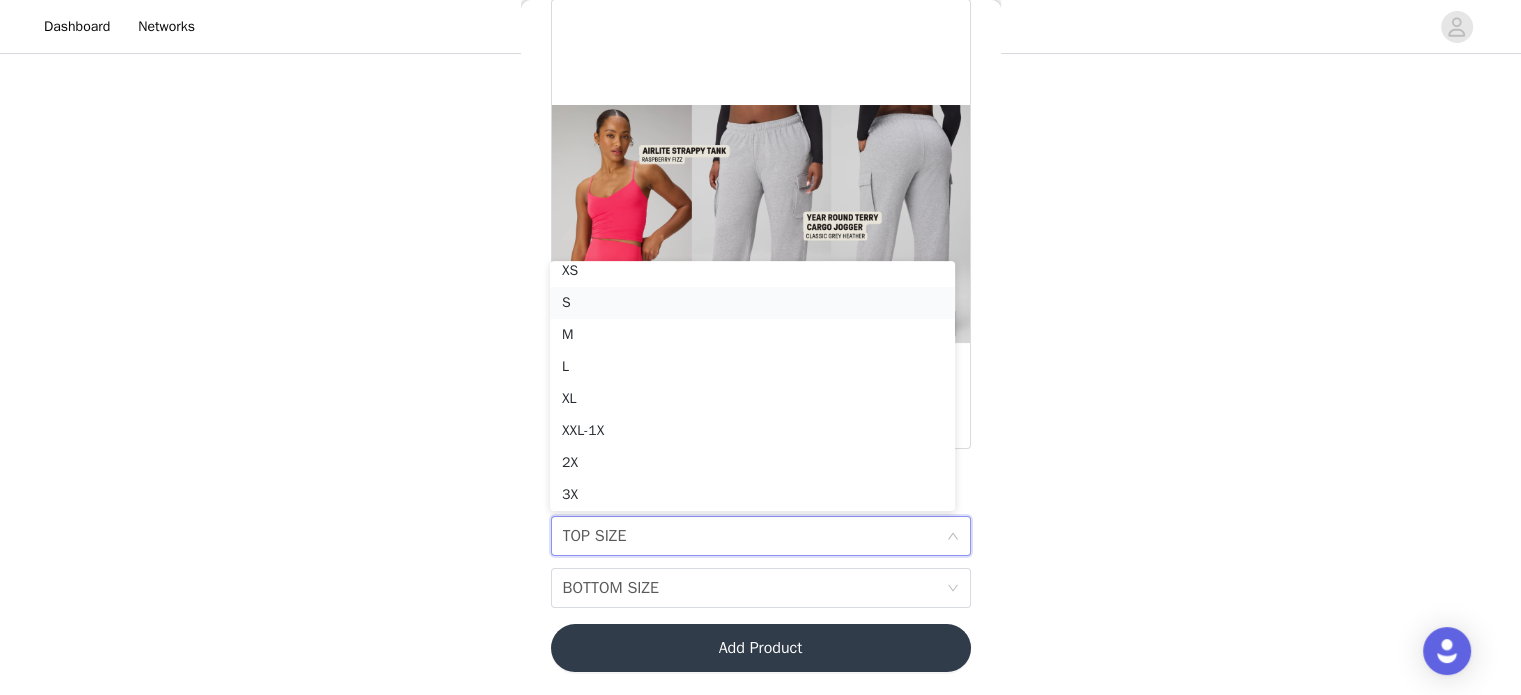 click on "S" at bounding box center [752, 303] 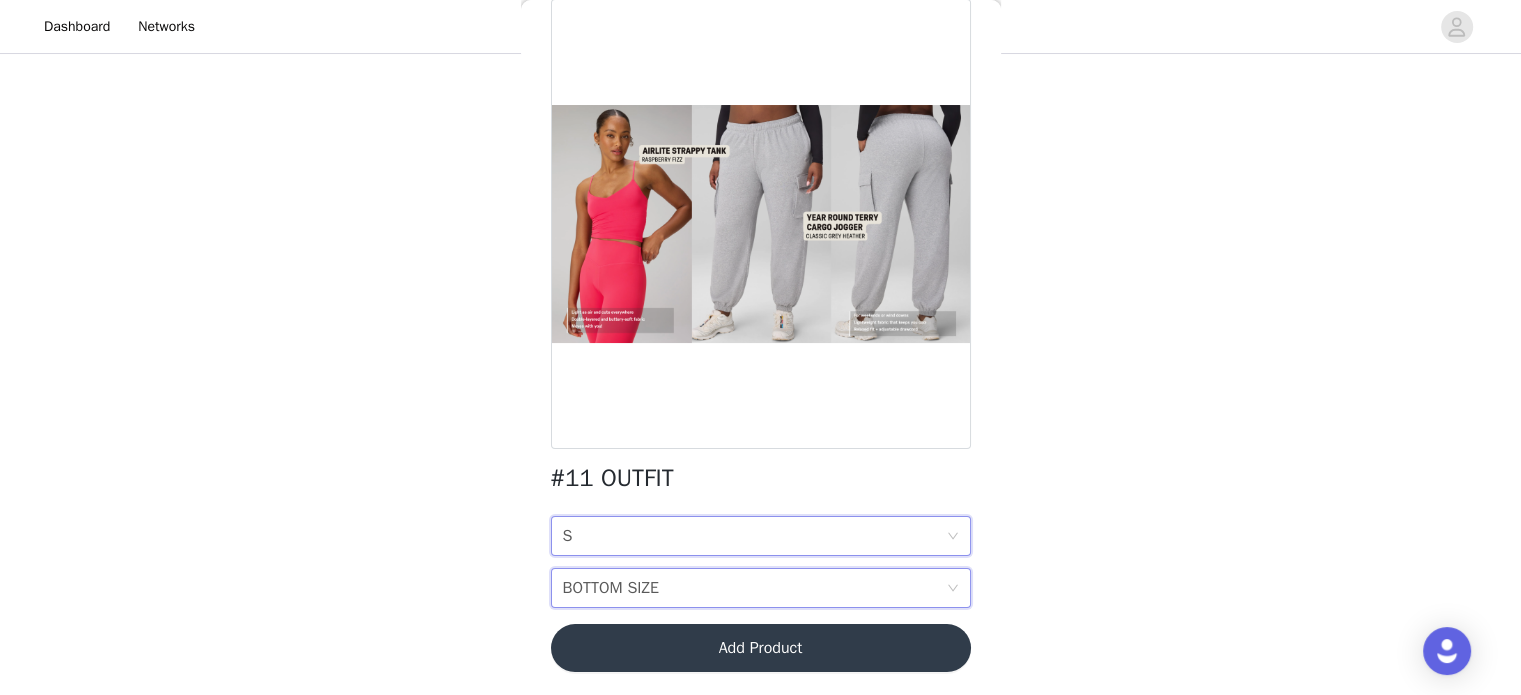 click on "BOTTOM SIZE" at bounding box center [611, 588] 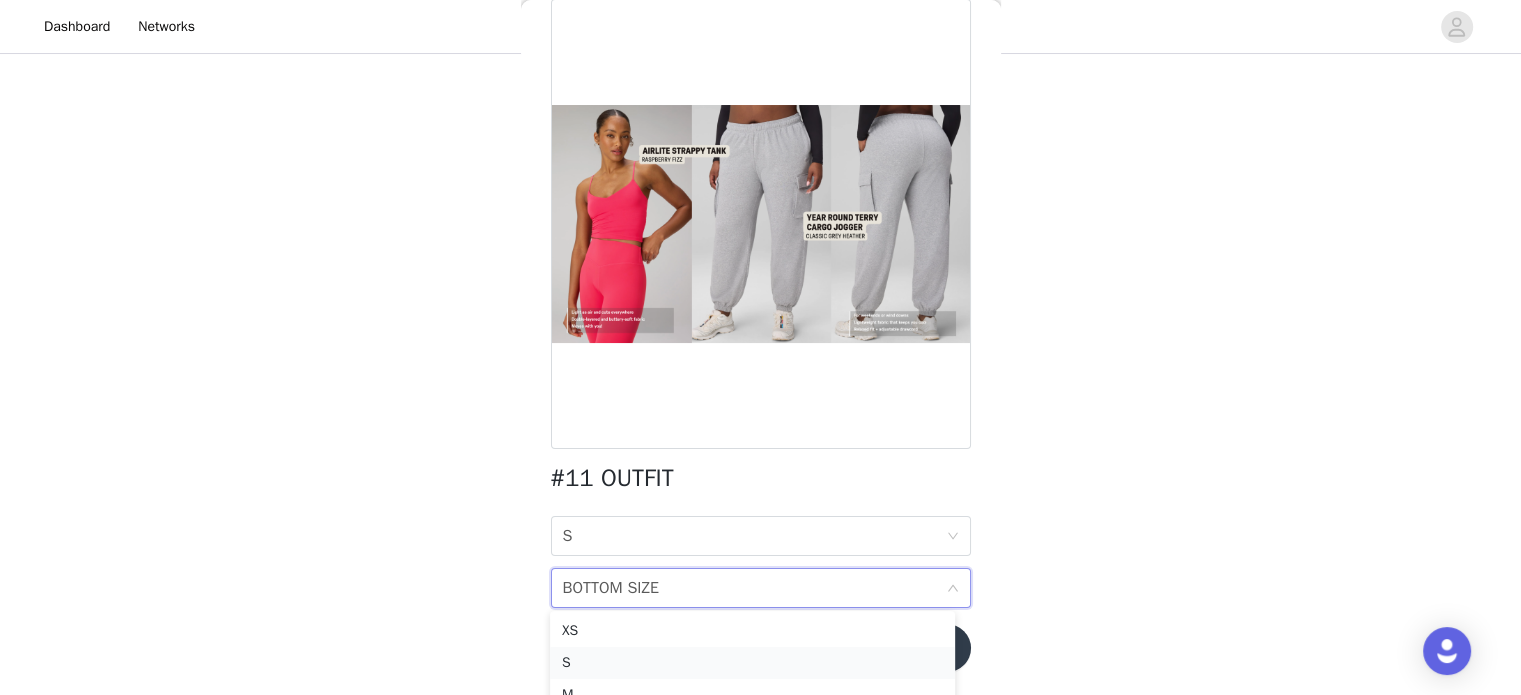click on "S" at bounding box center [752, 663] 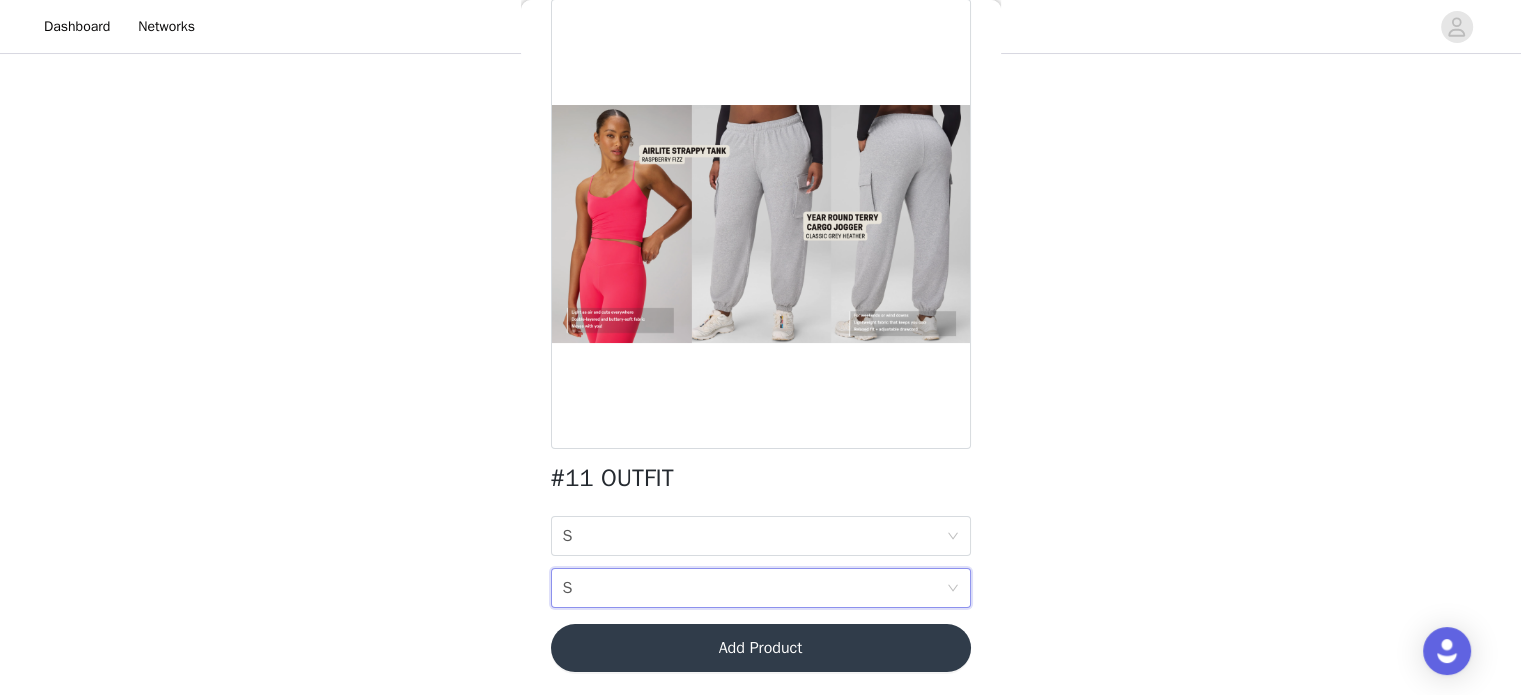 click on "Add Product" at bounding box center [761, 648] 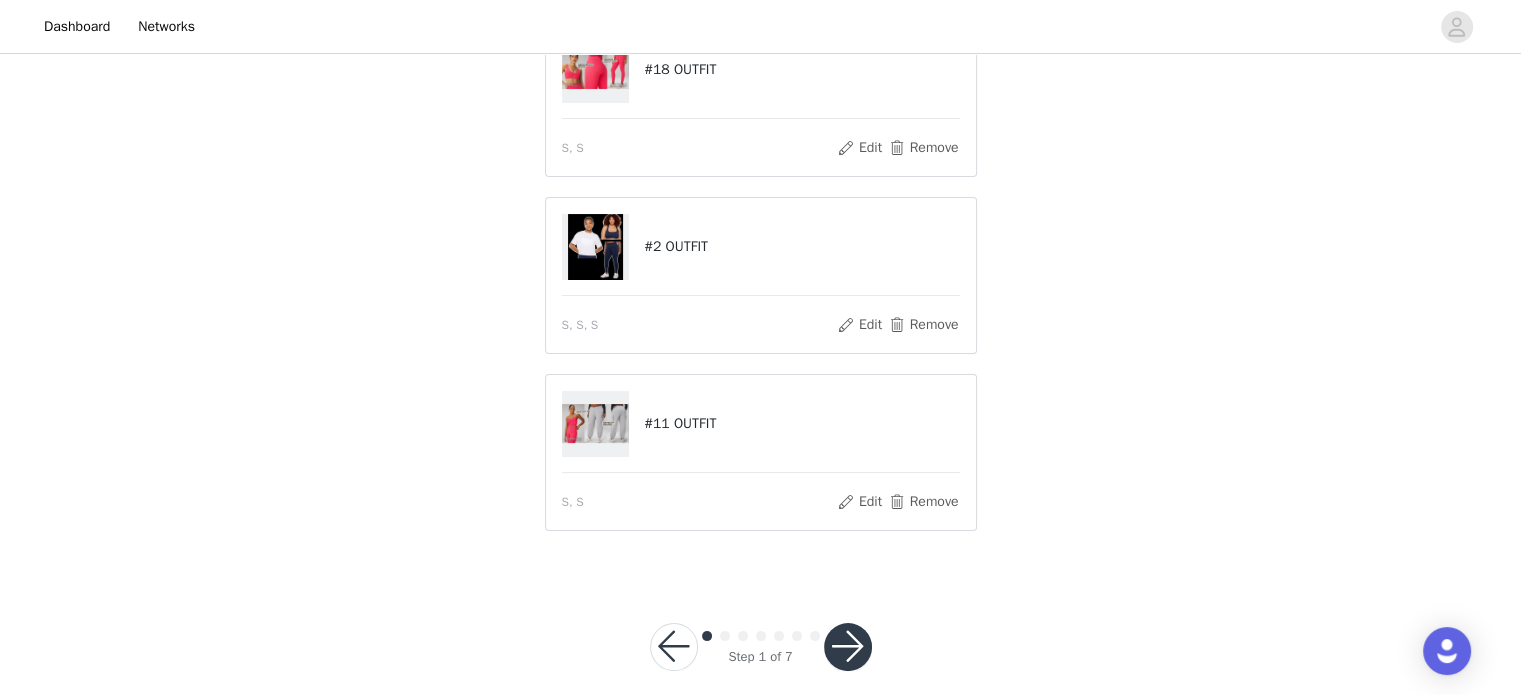 scroll, scrollTop: 308, scrollLeft: 0, axis: vertical 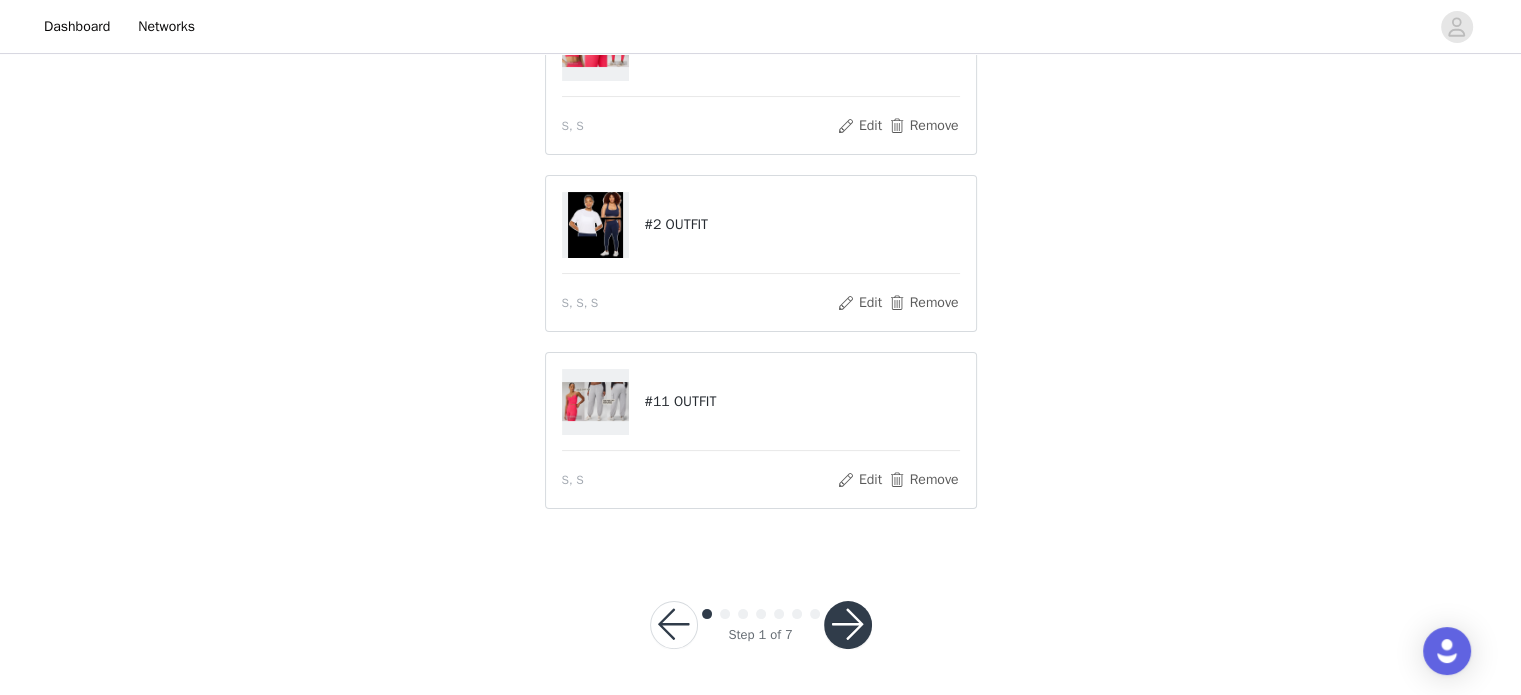 click at bounding box center (848, 625) 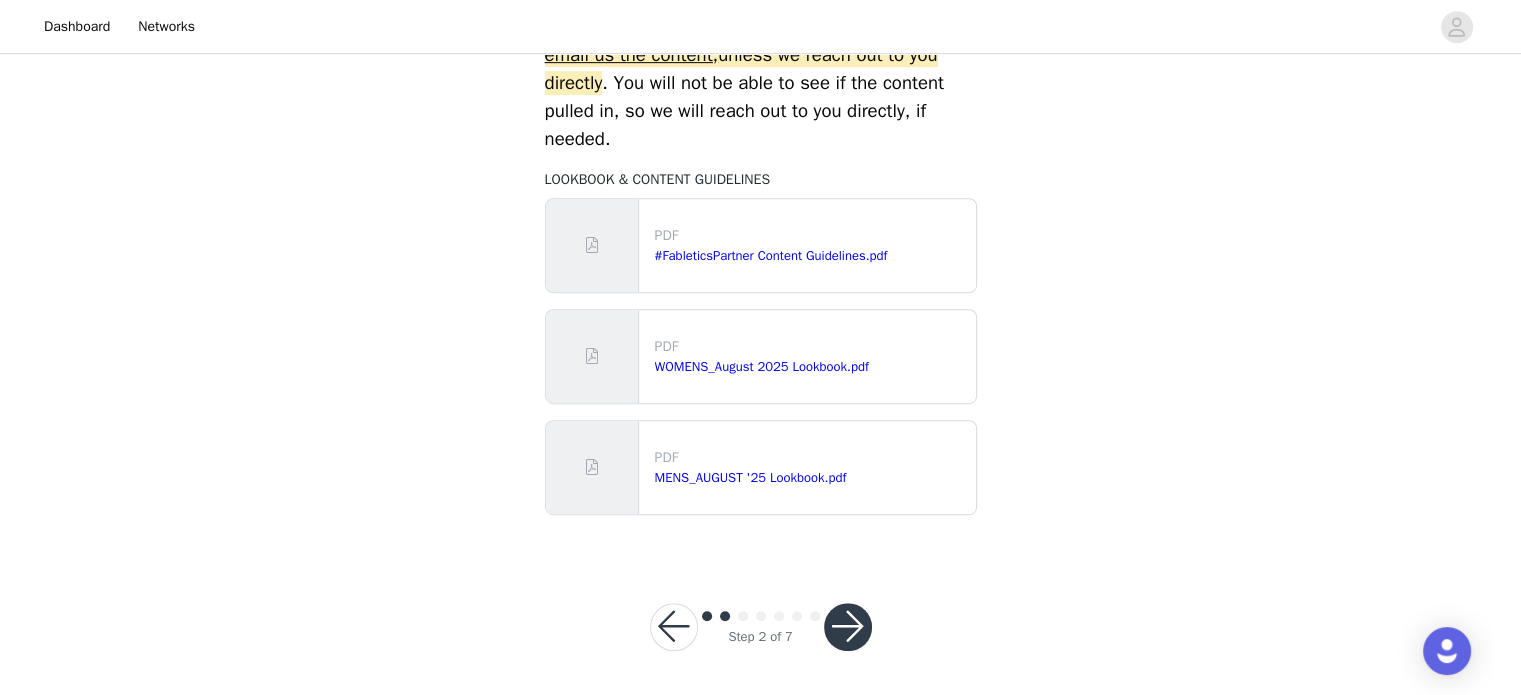 scroll, scrollTop: 1004, scrollLeft: 0, axis: vertical 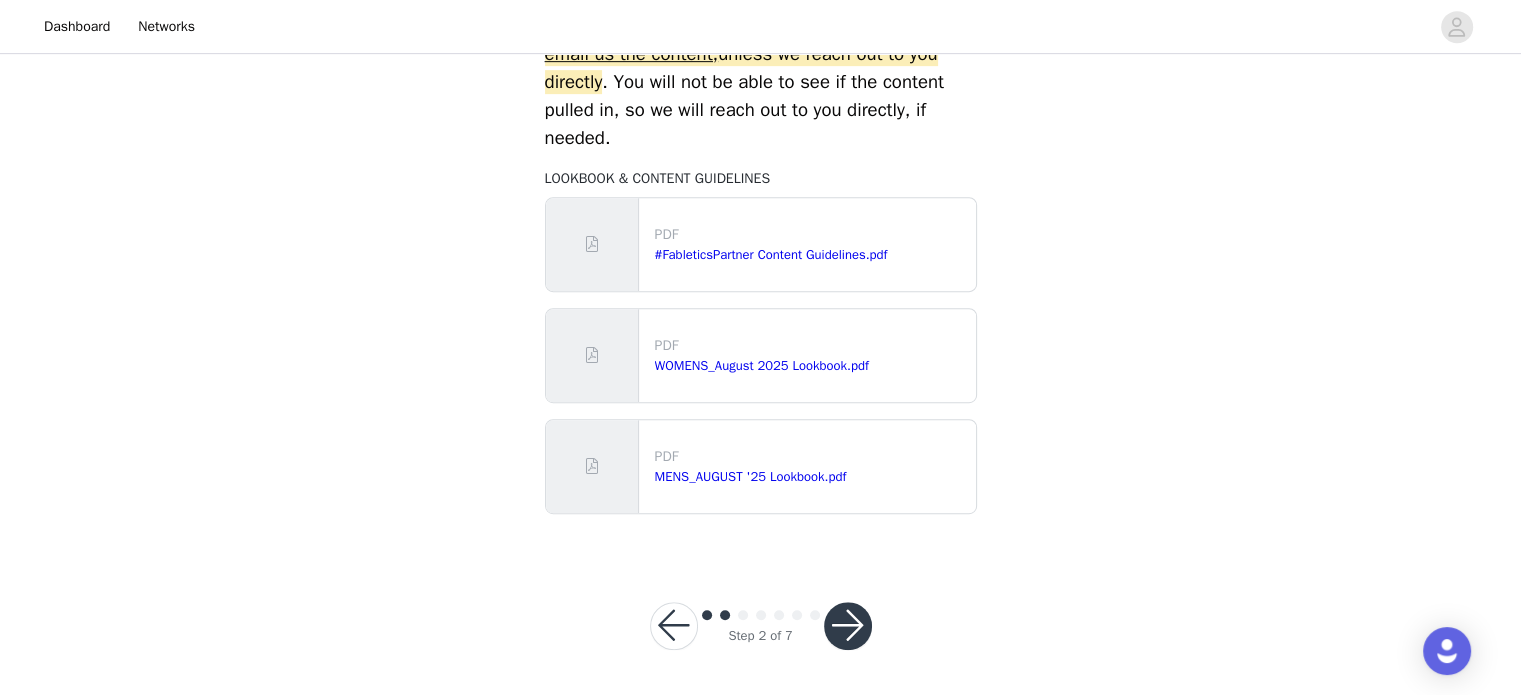 click at bounding box center (848, 626) 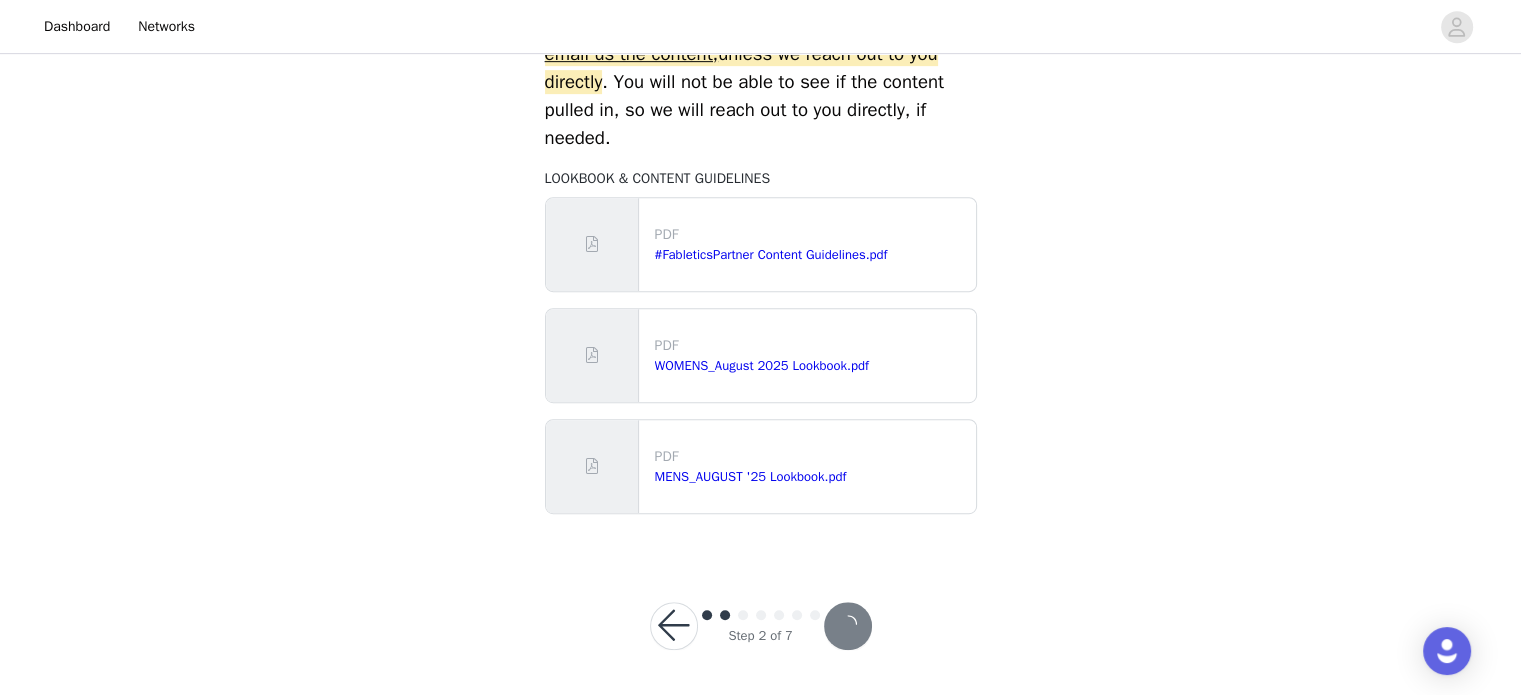 scroll, scrollTop: 0, scrollLeft: 0, axis: both 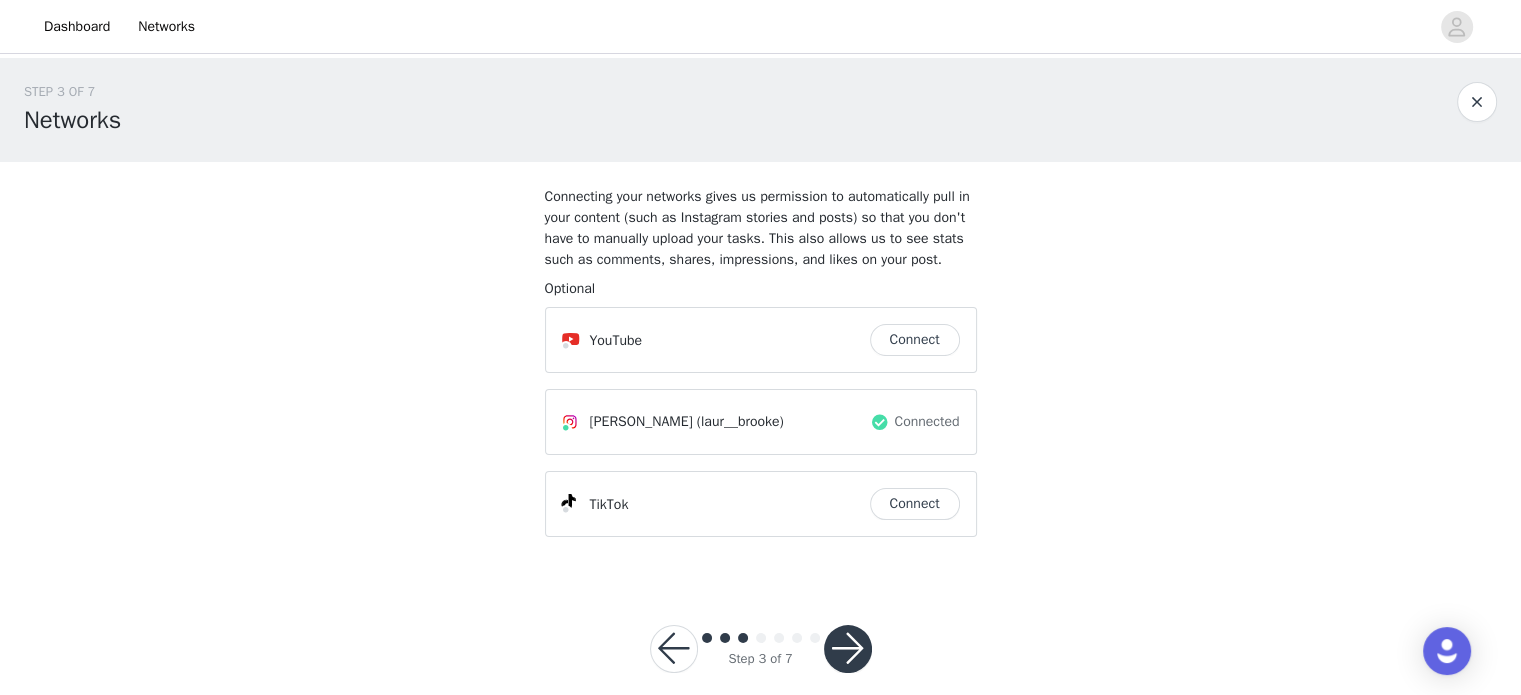 click at bounding box center (848, 649) 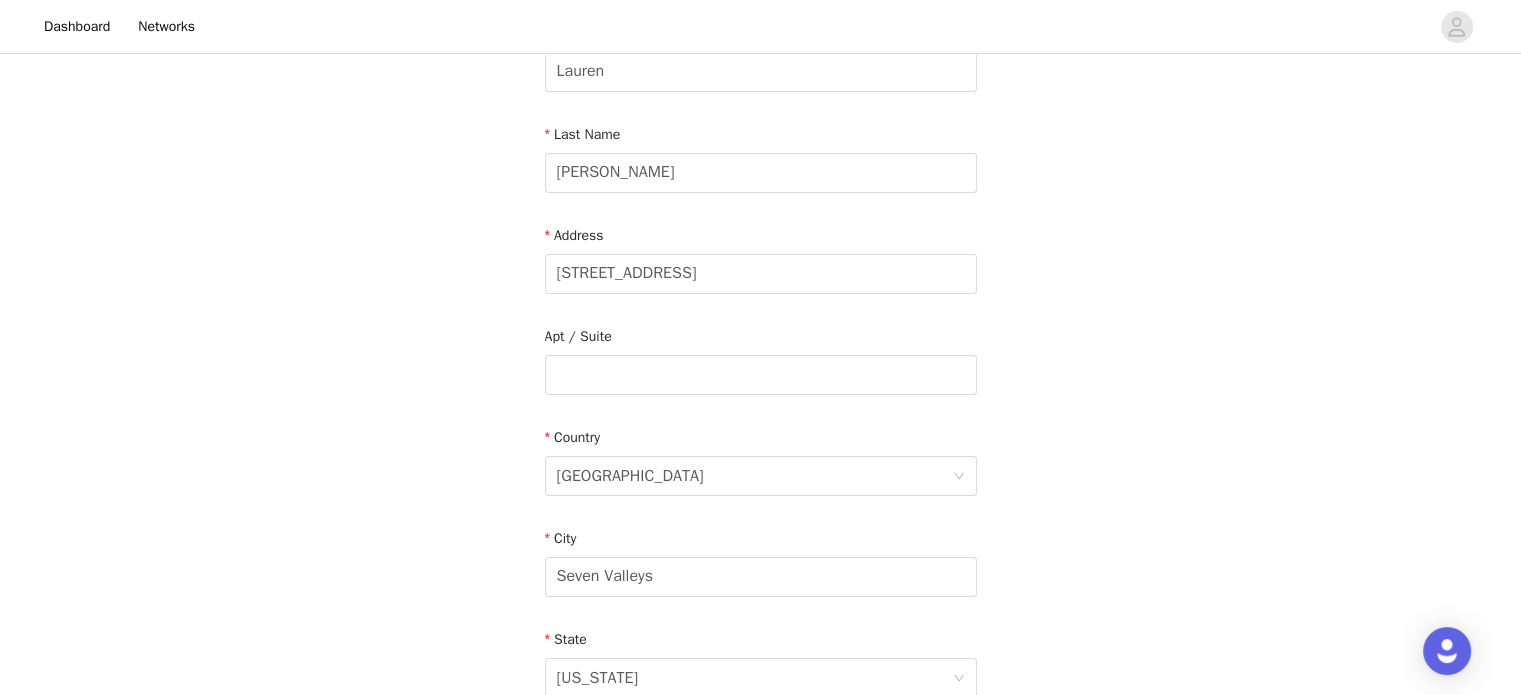 scroll, scrollTop: 668, scrollLeft: 0, axis: vertical 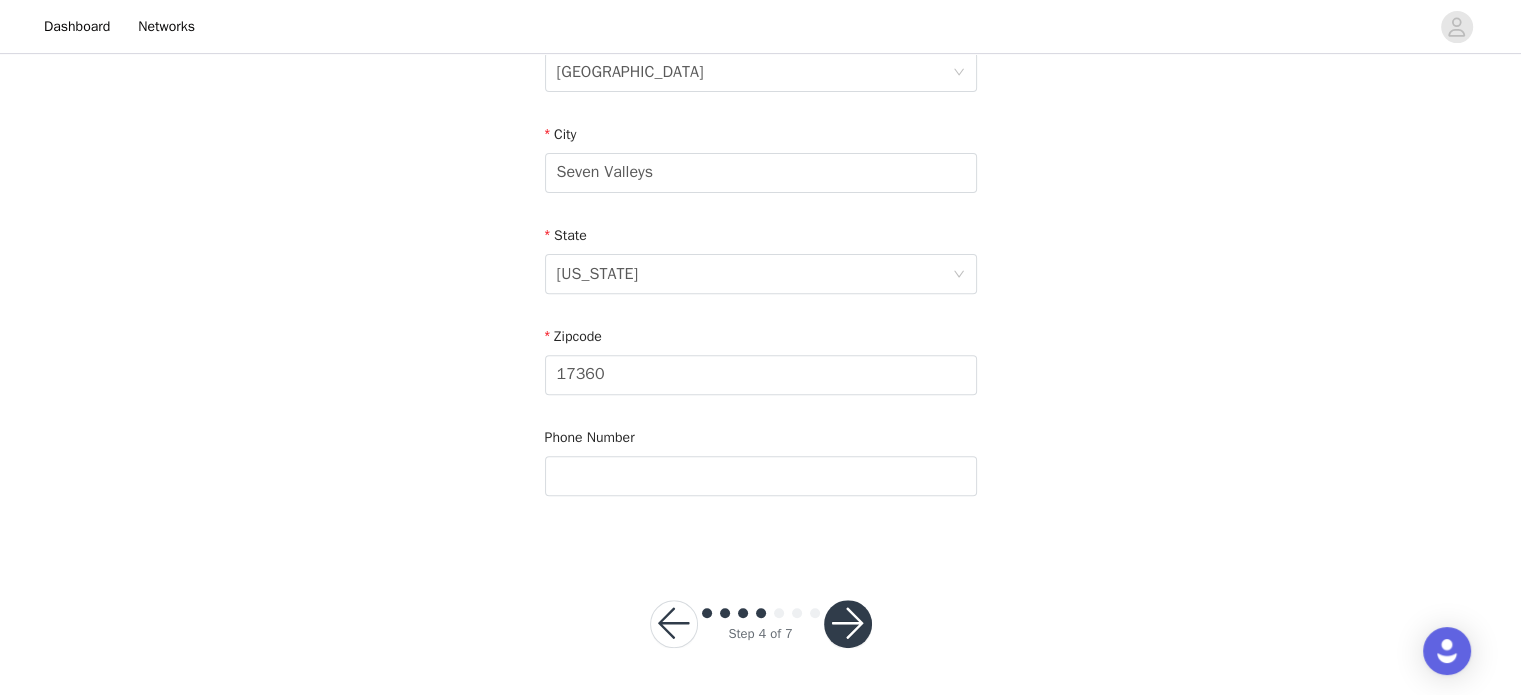 click at bounding box center [848, 624] 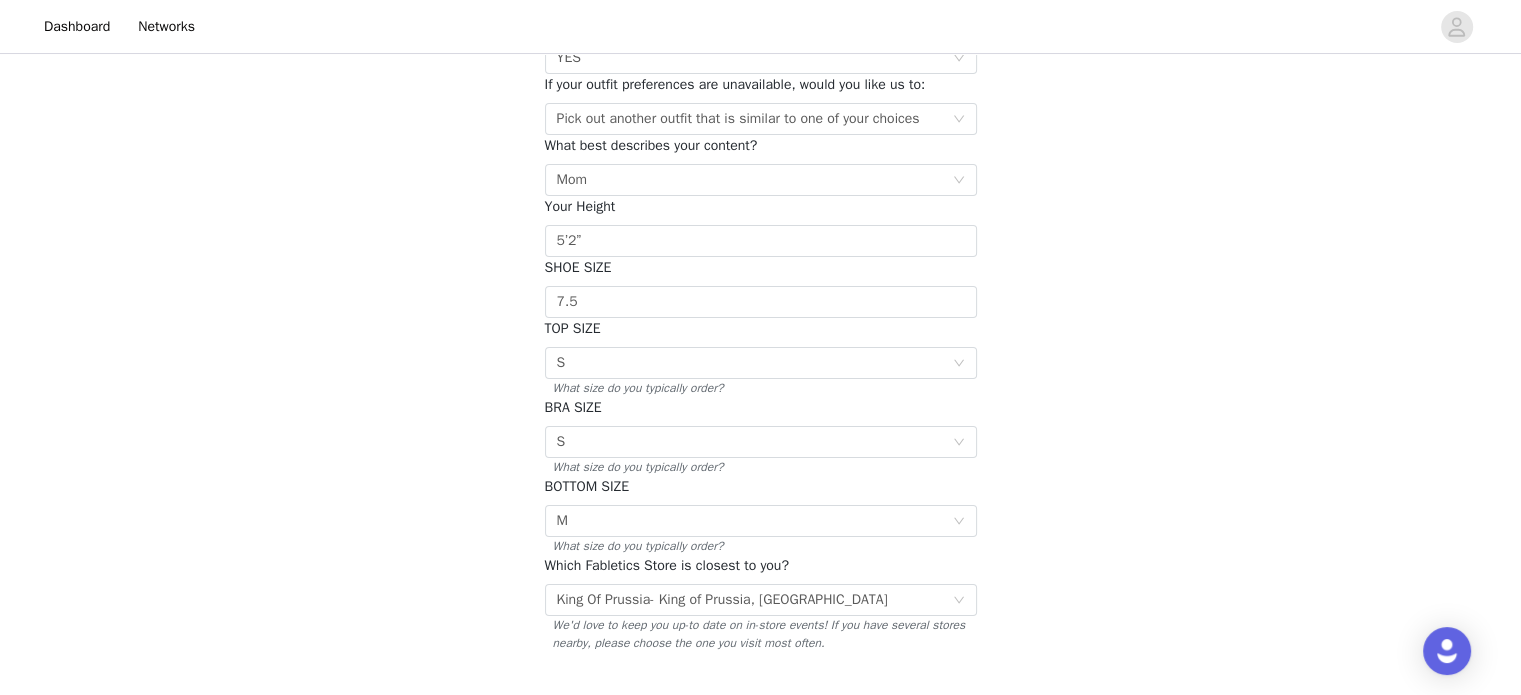 scroll, scrollTop: 380, scrollLeft: 0, axis: vertical 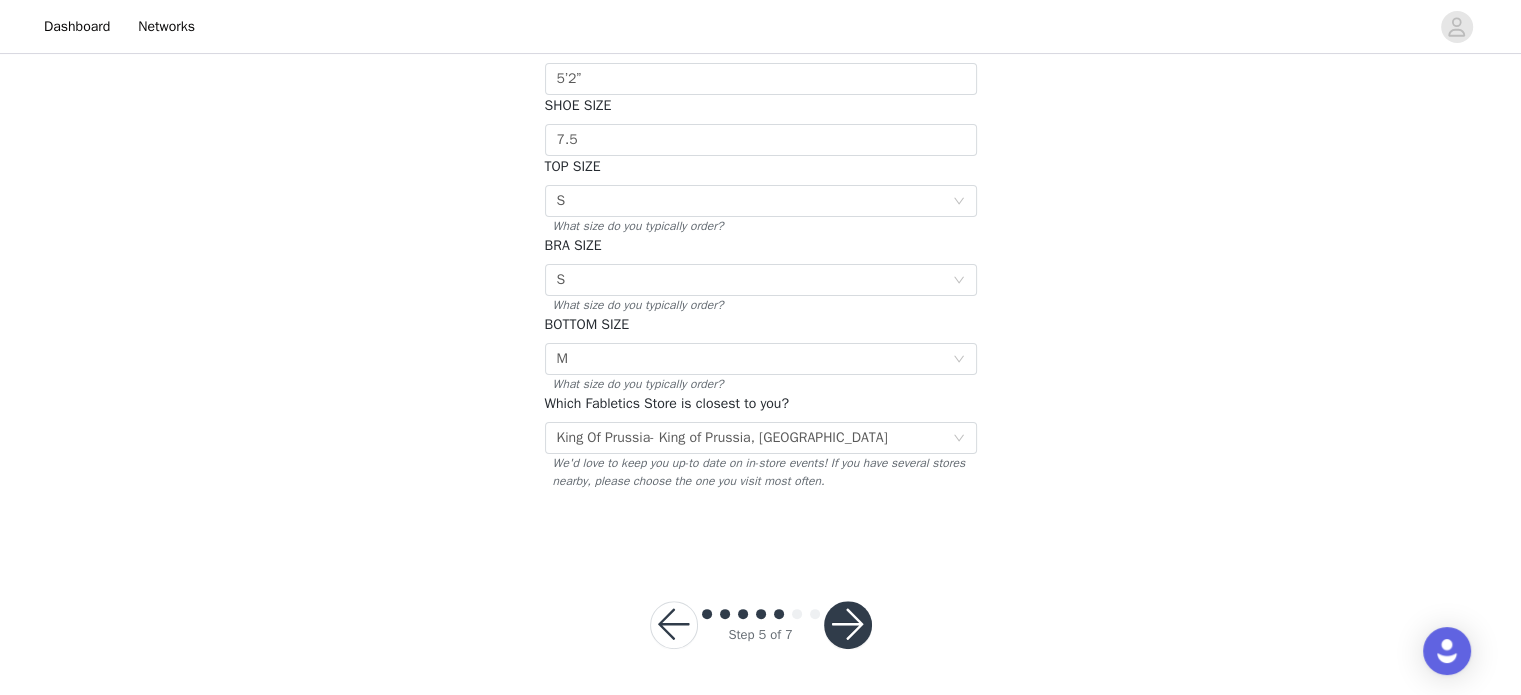 click at bounding box center (848, 625) 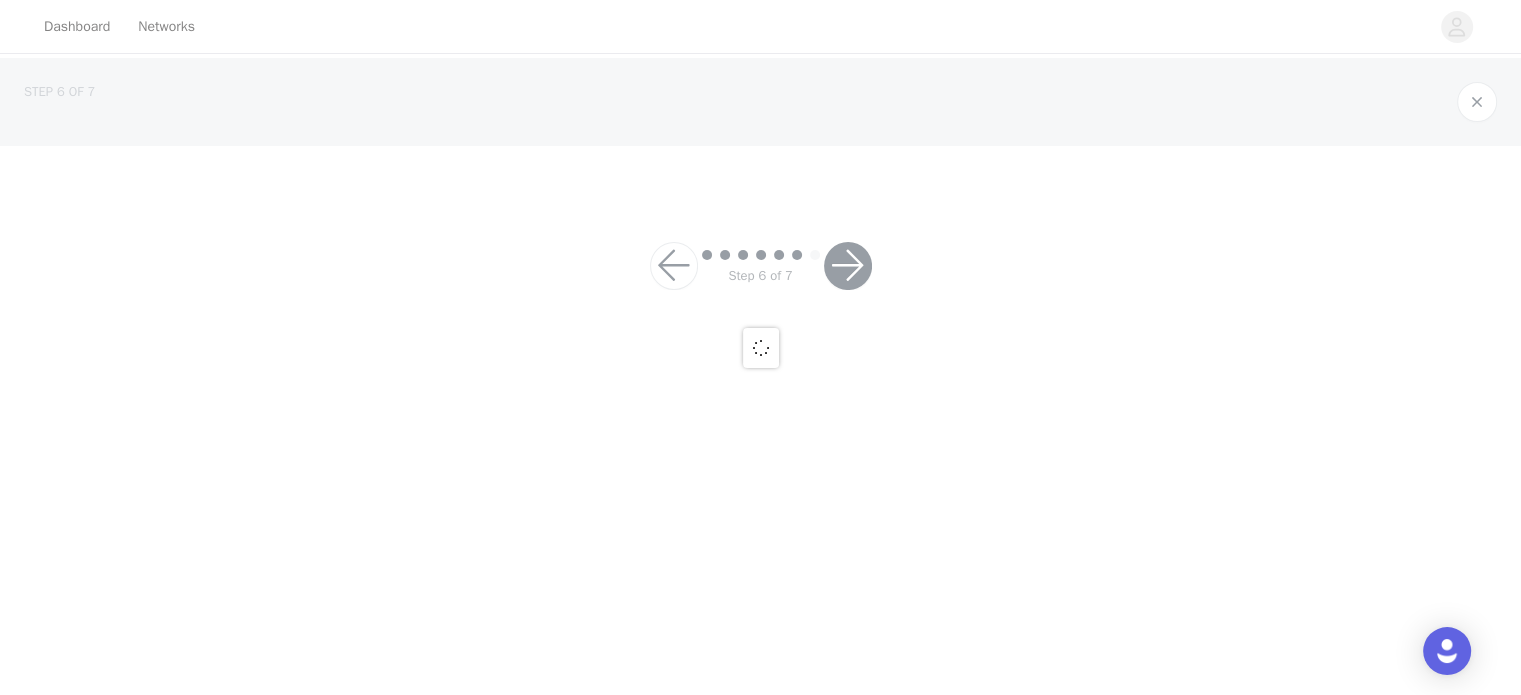 scroll, scrollTop: 0, scrollLeft: 0, axis: both 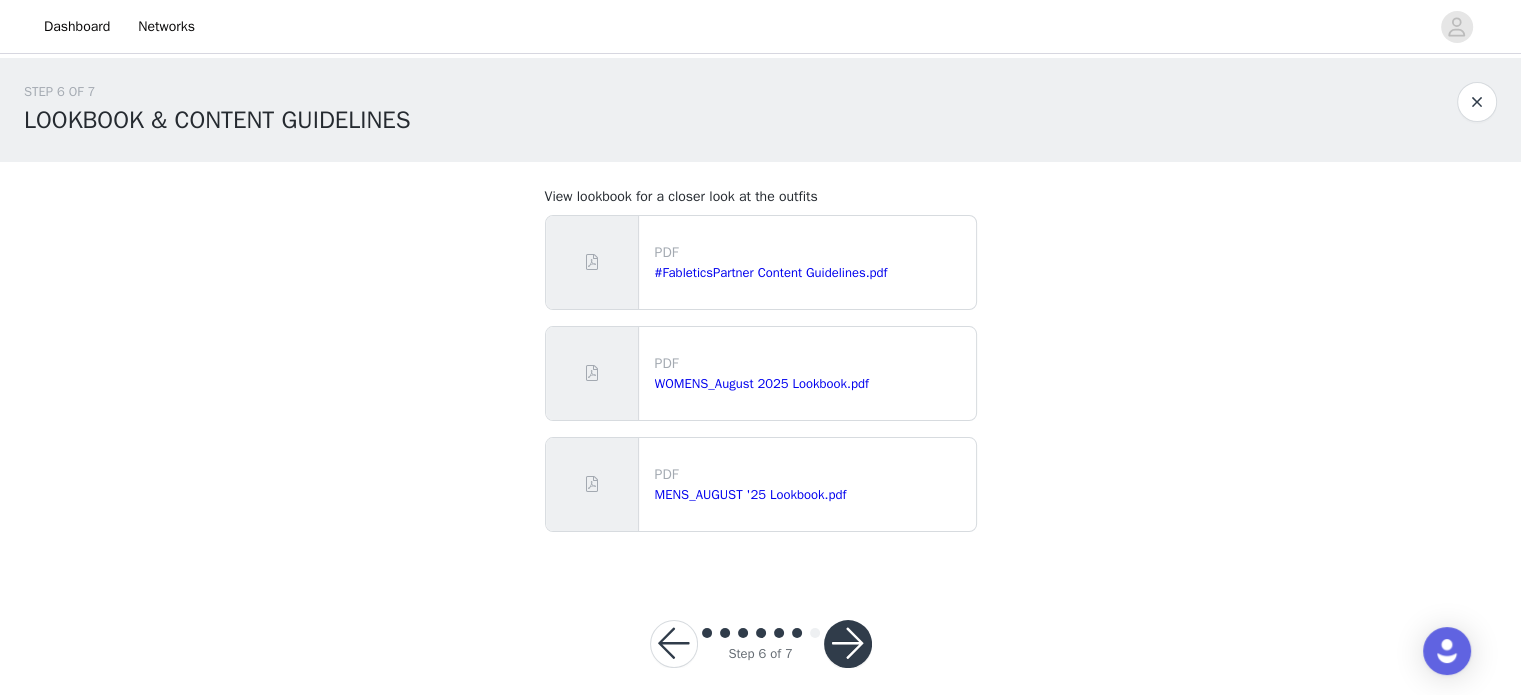 click at bounding box center [848, 644] 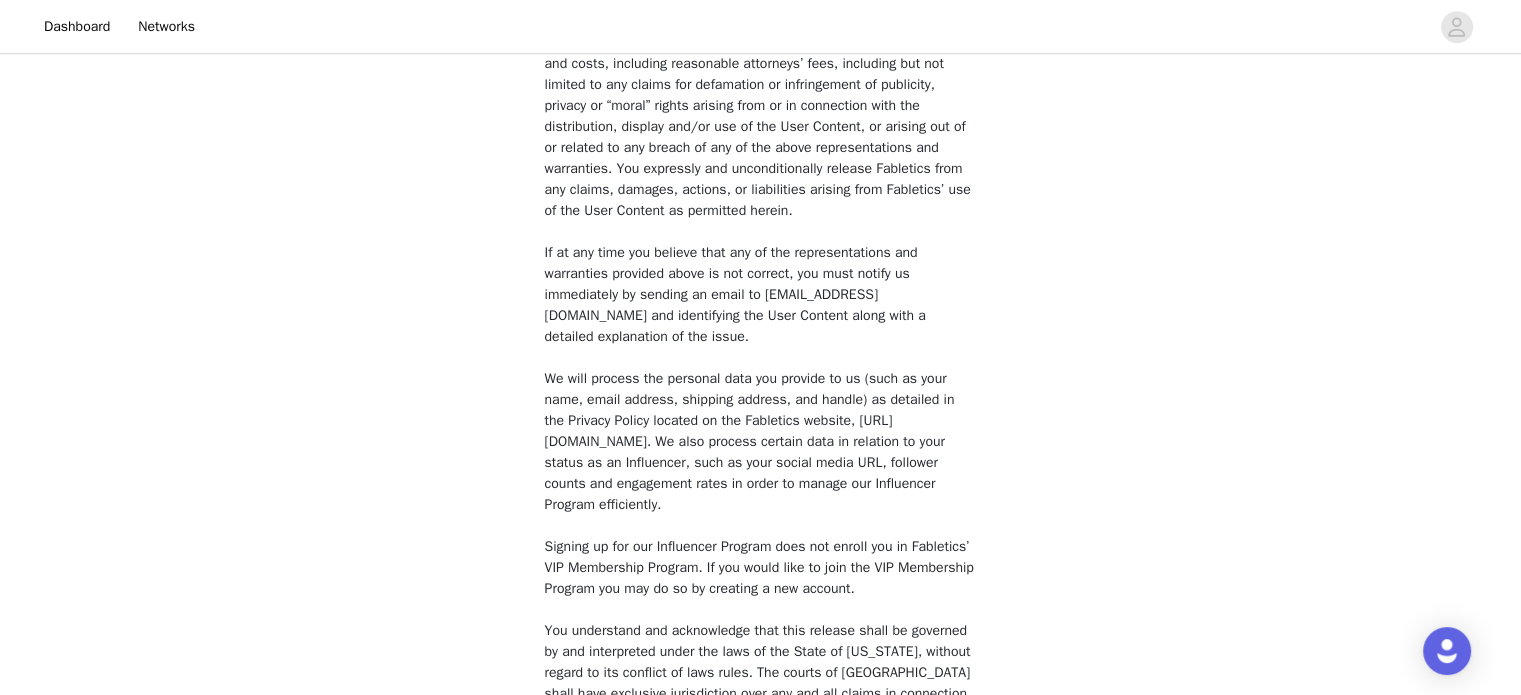 scroll, scrollTop: 1531, scrollLeft: 0, axis: vertical 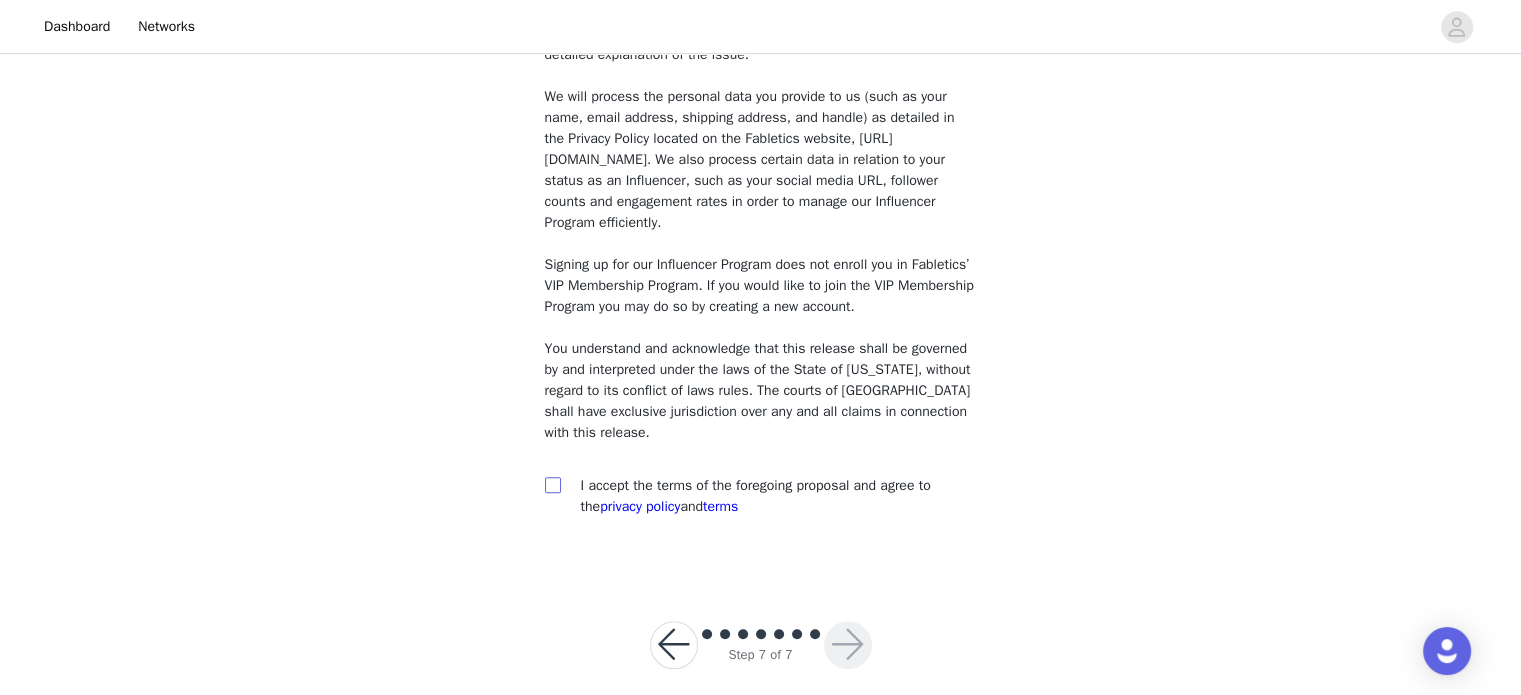 click at bounding box center (552, 484) 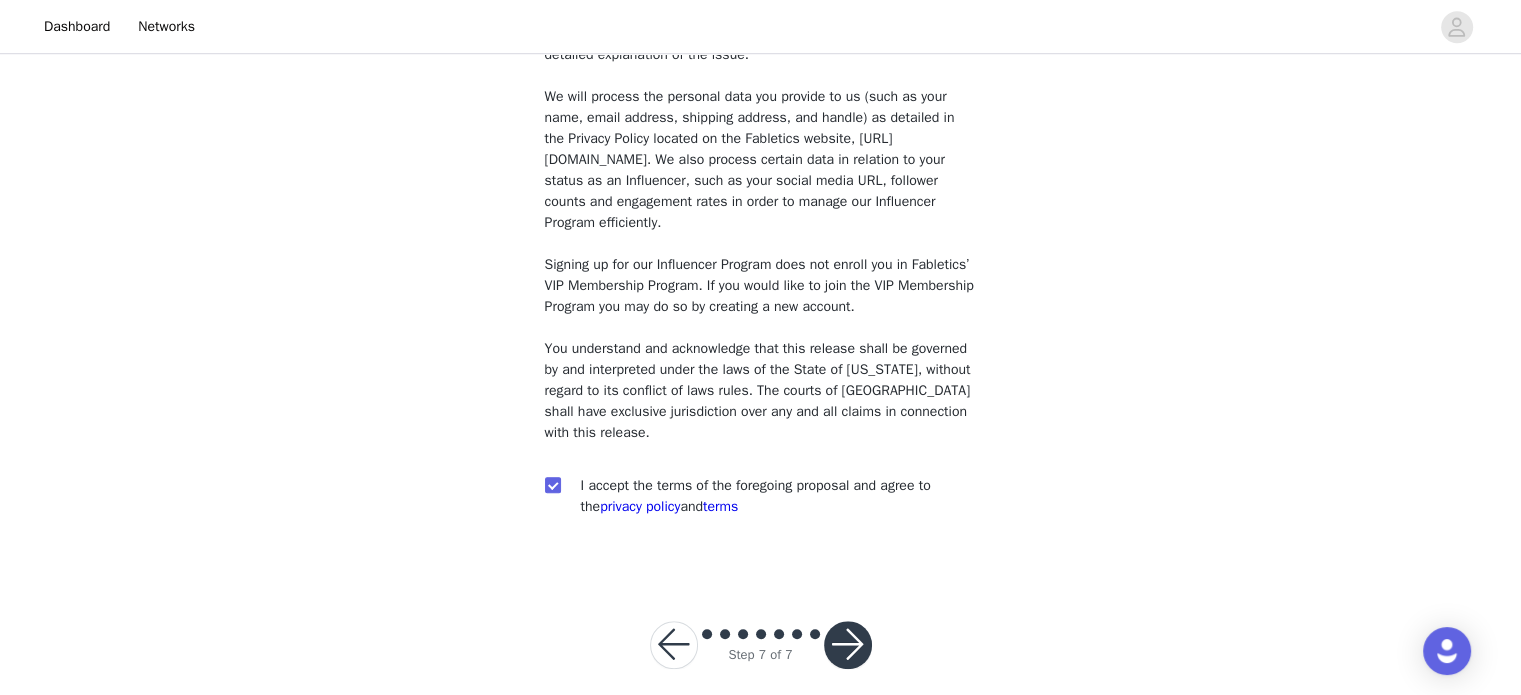 click at bounding box center [848, 645] 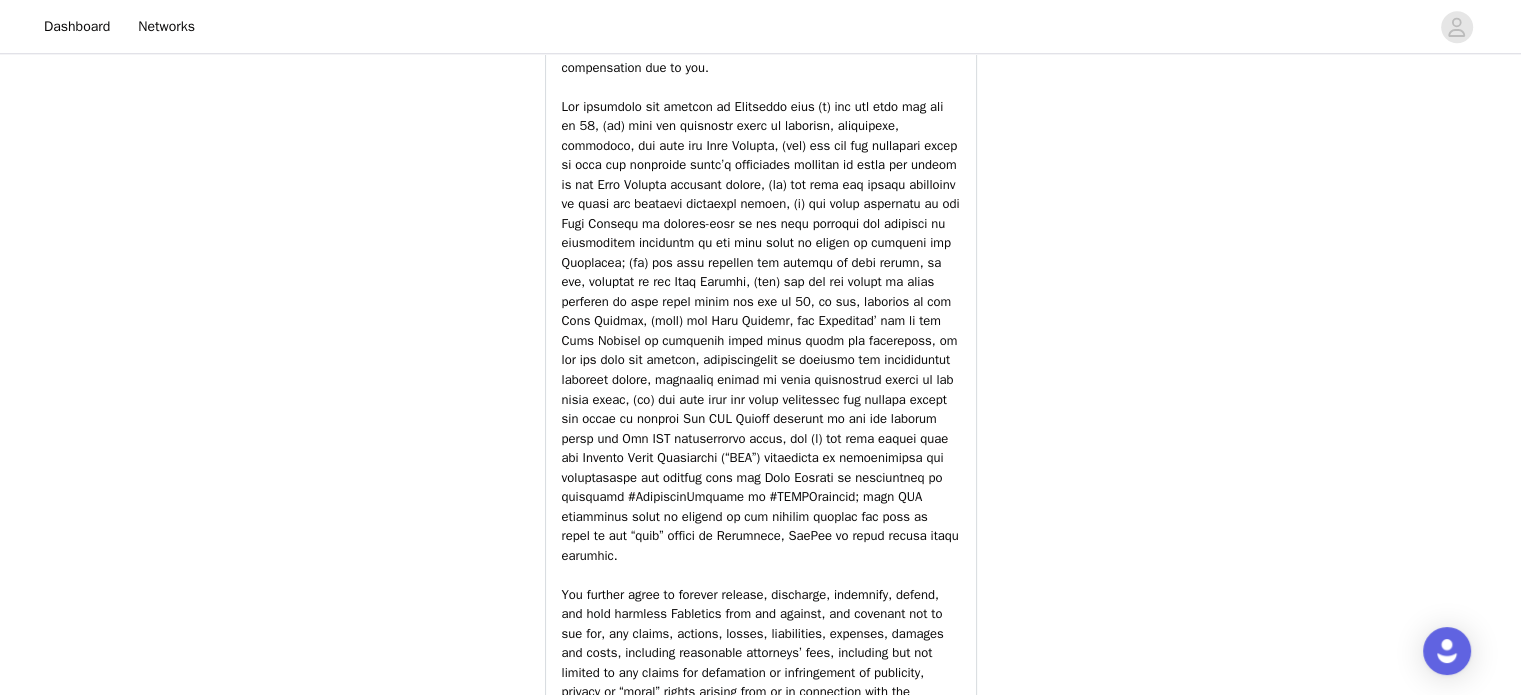 scroll, scrollTop: 2909, scrollLeft: 0, axis: vertical 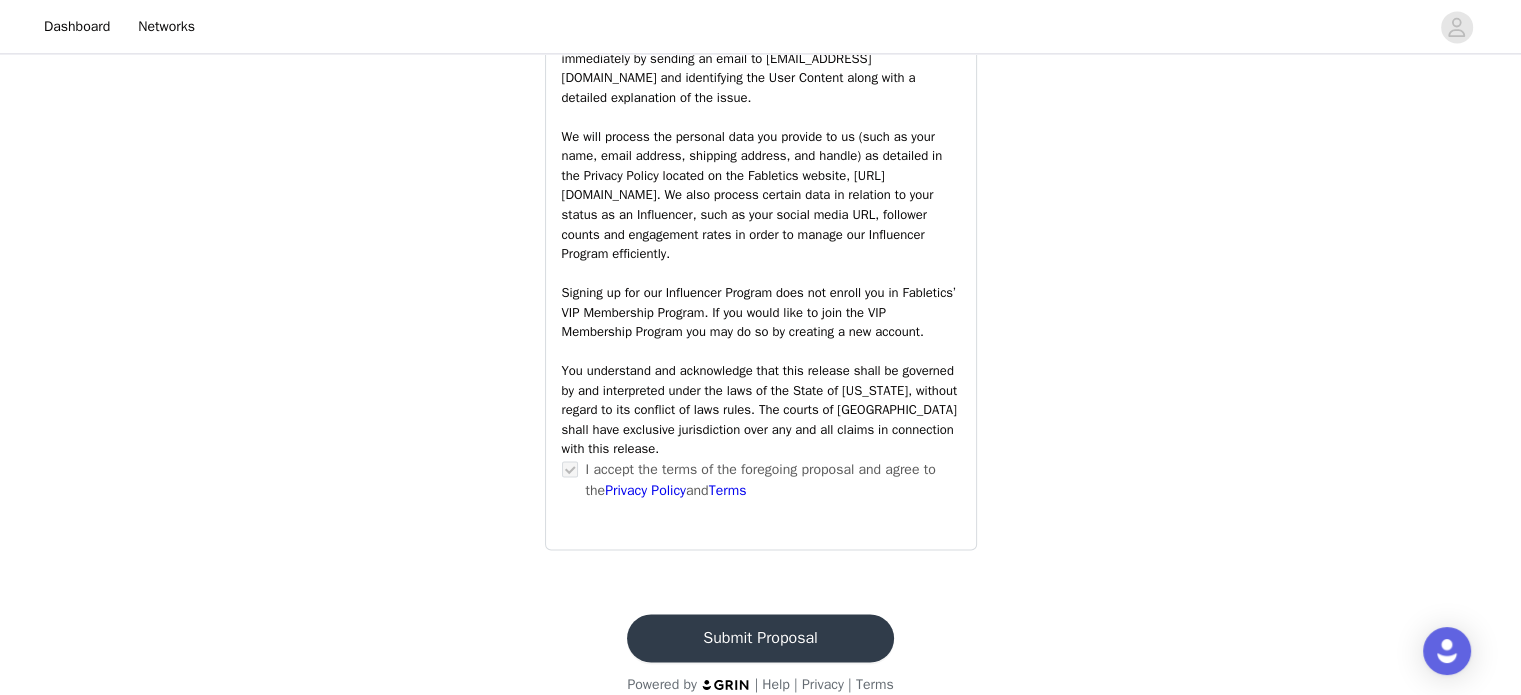 click on "Submit Proposal" at bounding box center (760, 638) 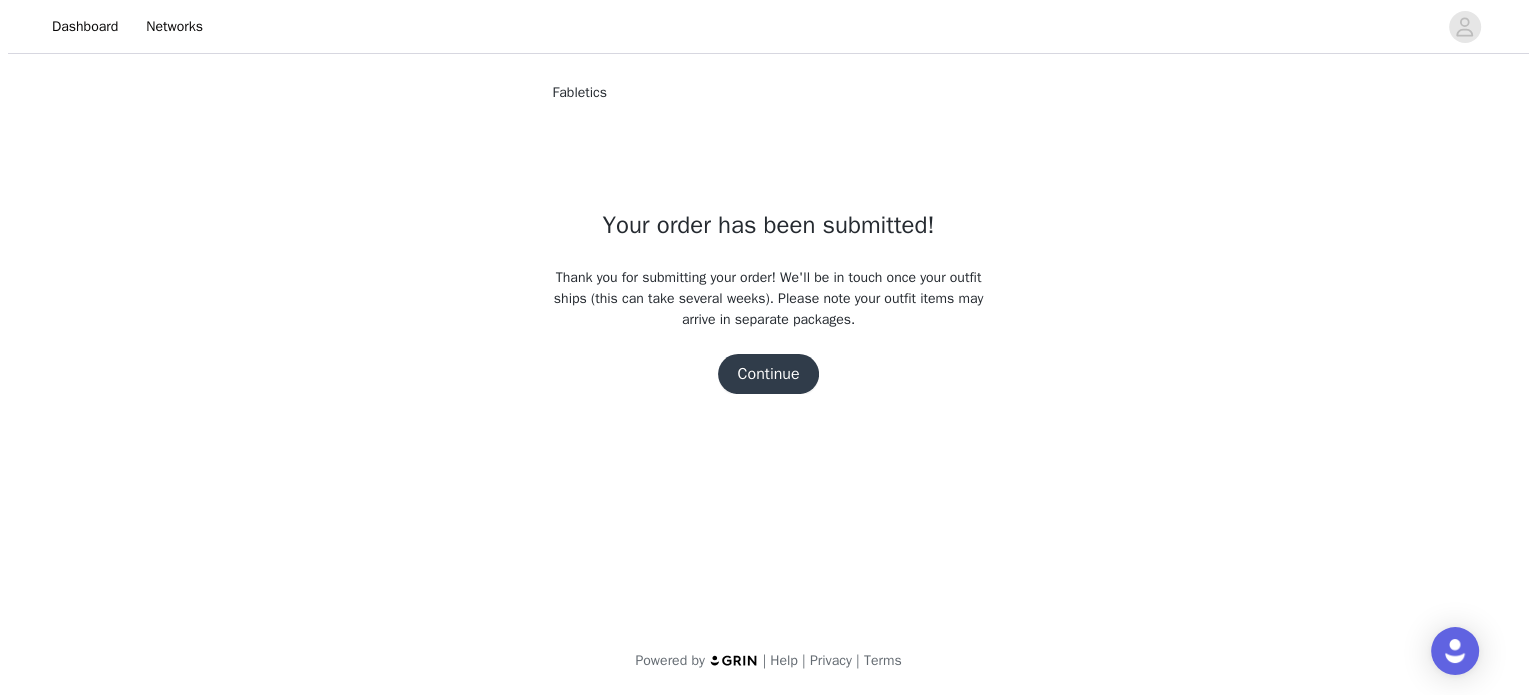 scroll, scrollTop: 0, scrollLeft: 0, axis: both 